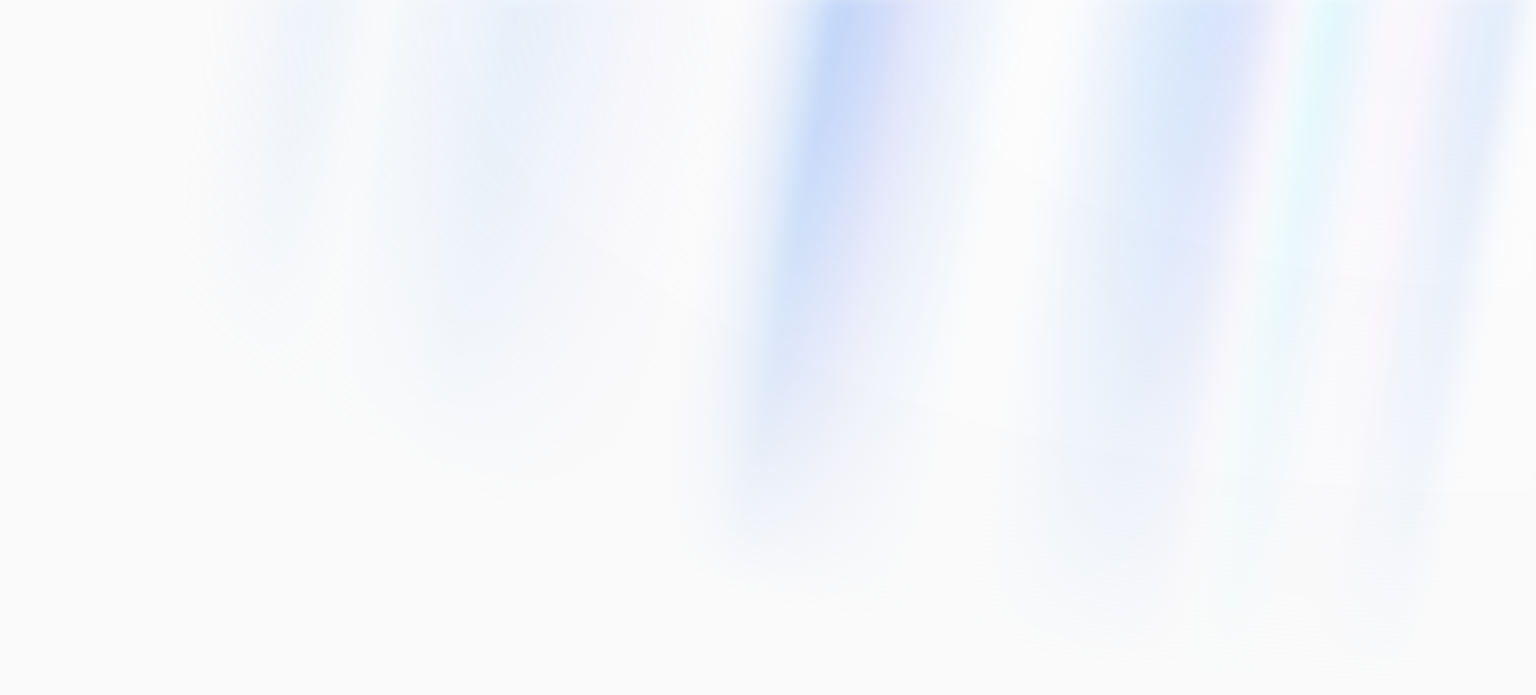 scroll, scrollTop: 0, scrollLeft: 0, axis: both 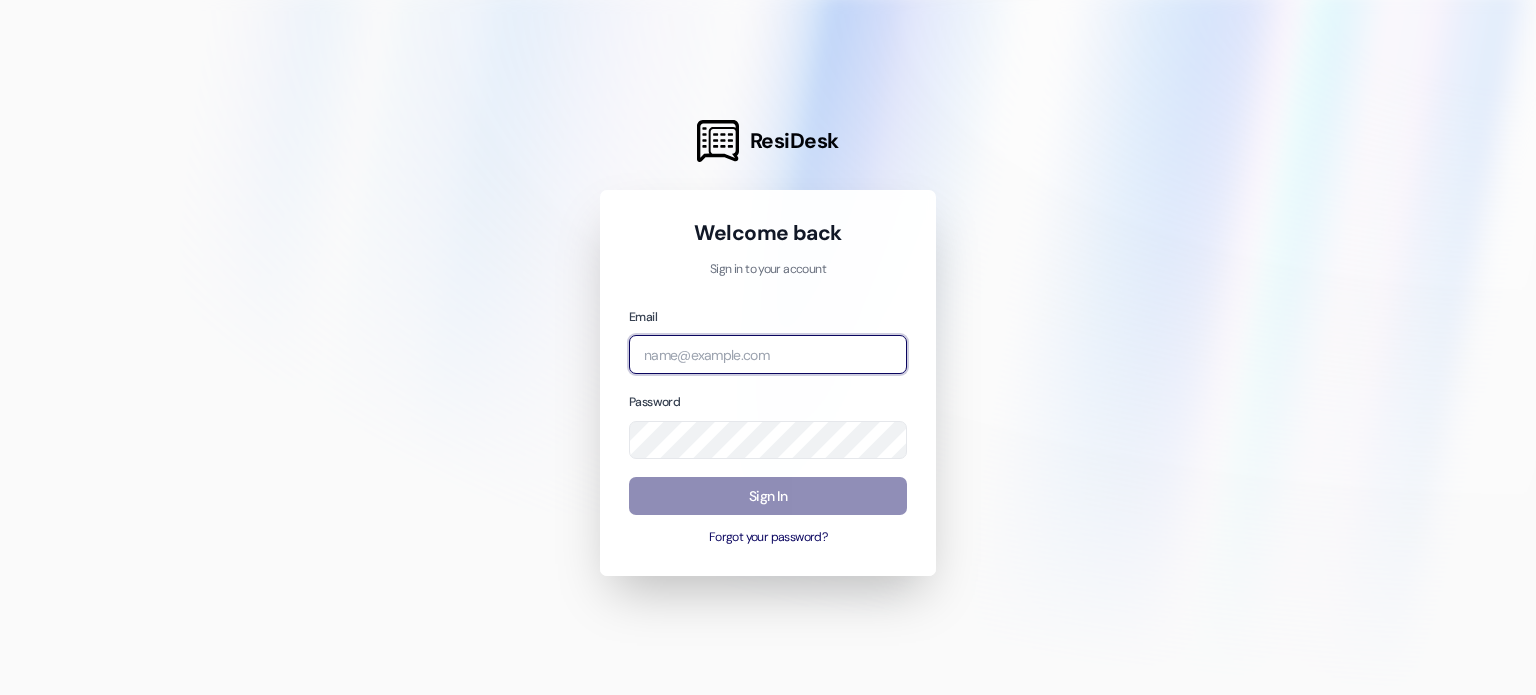 type on "[EMAIL_ADDRESS][DOMAIN_NAME]" 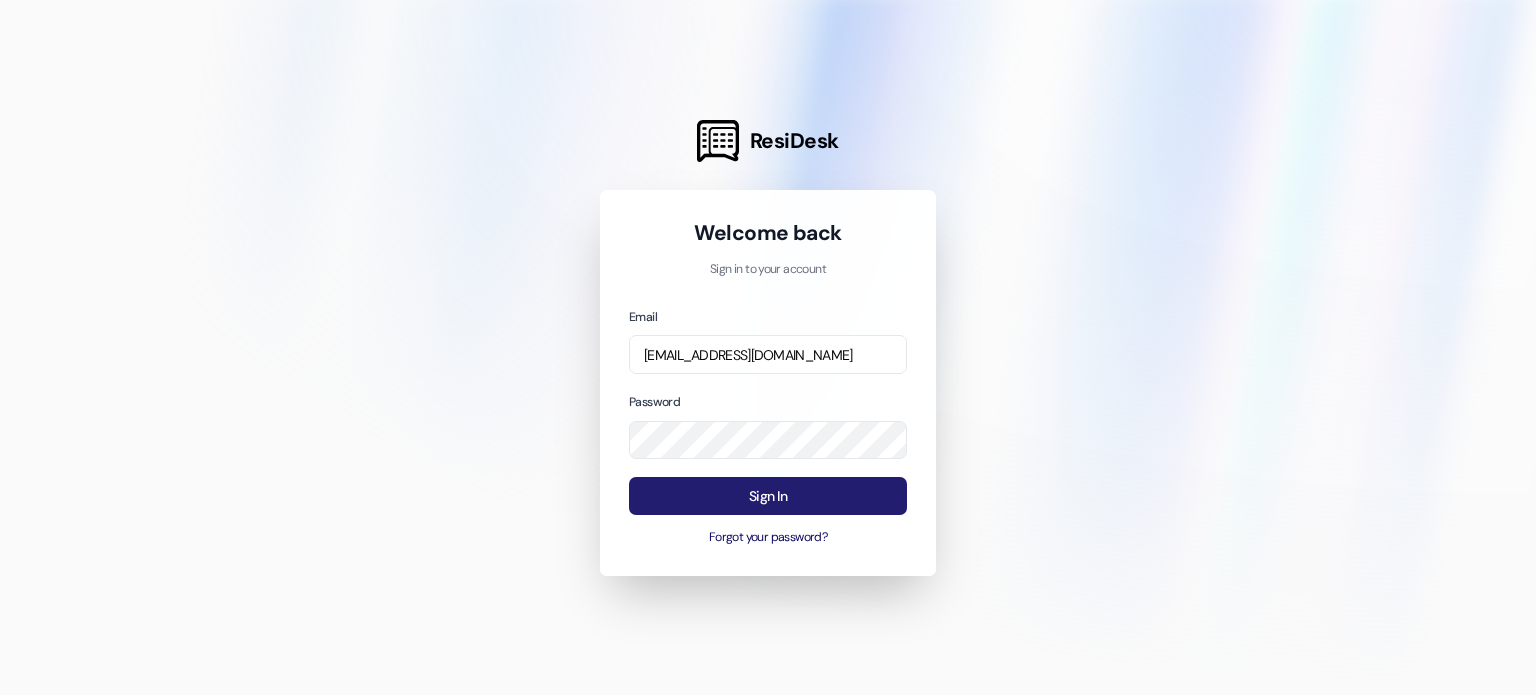 click on "Sign In" at bounding box center [768, 496] 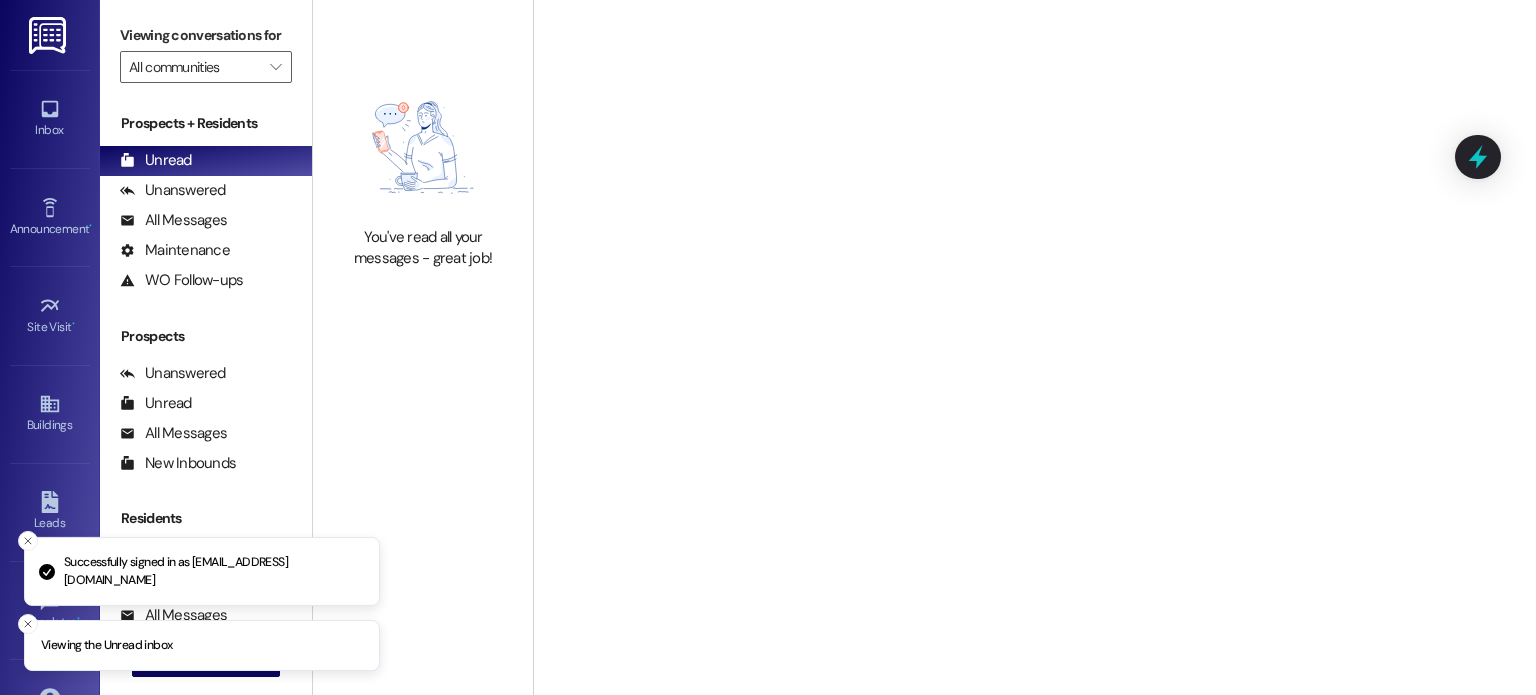 type on "[GEOGRAPHIC_DATA]" 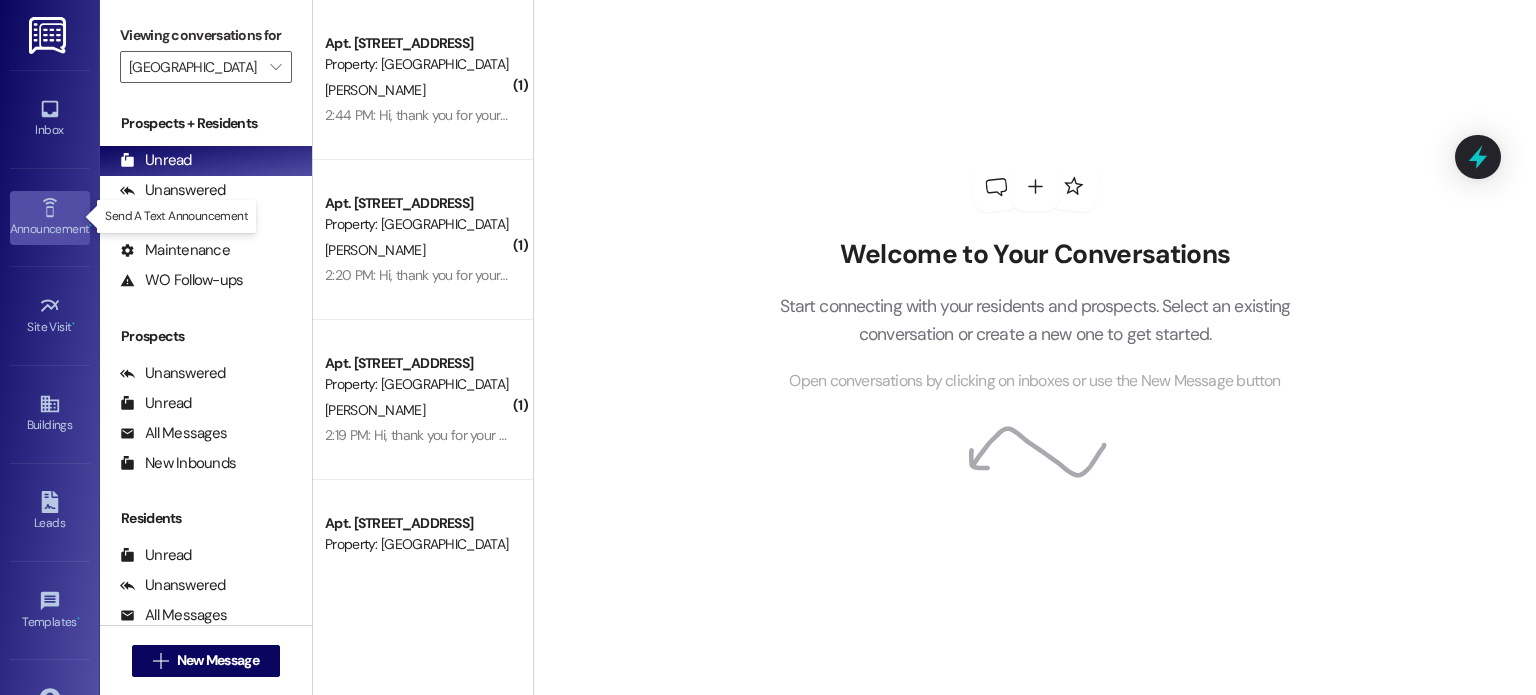 click 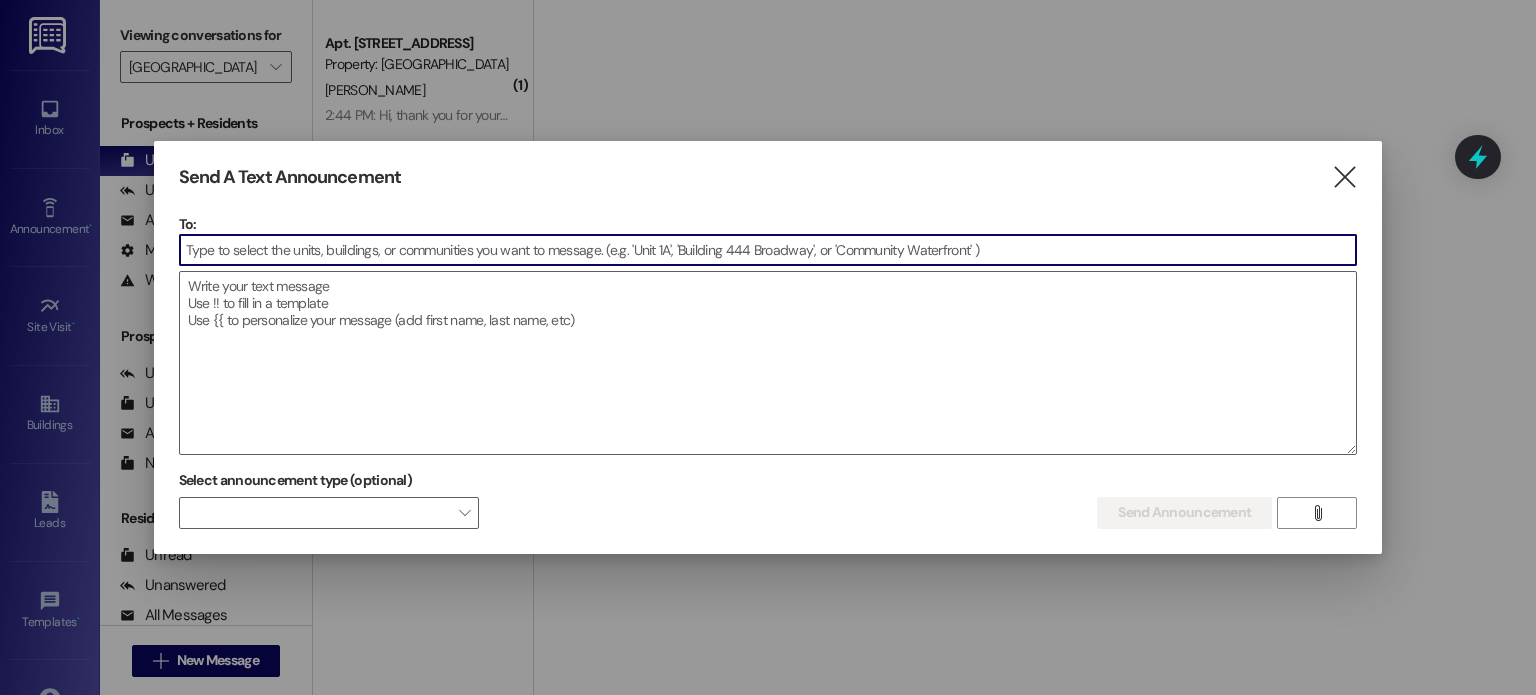 click at bounding box center (768, 250) 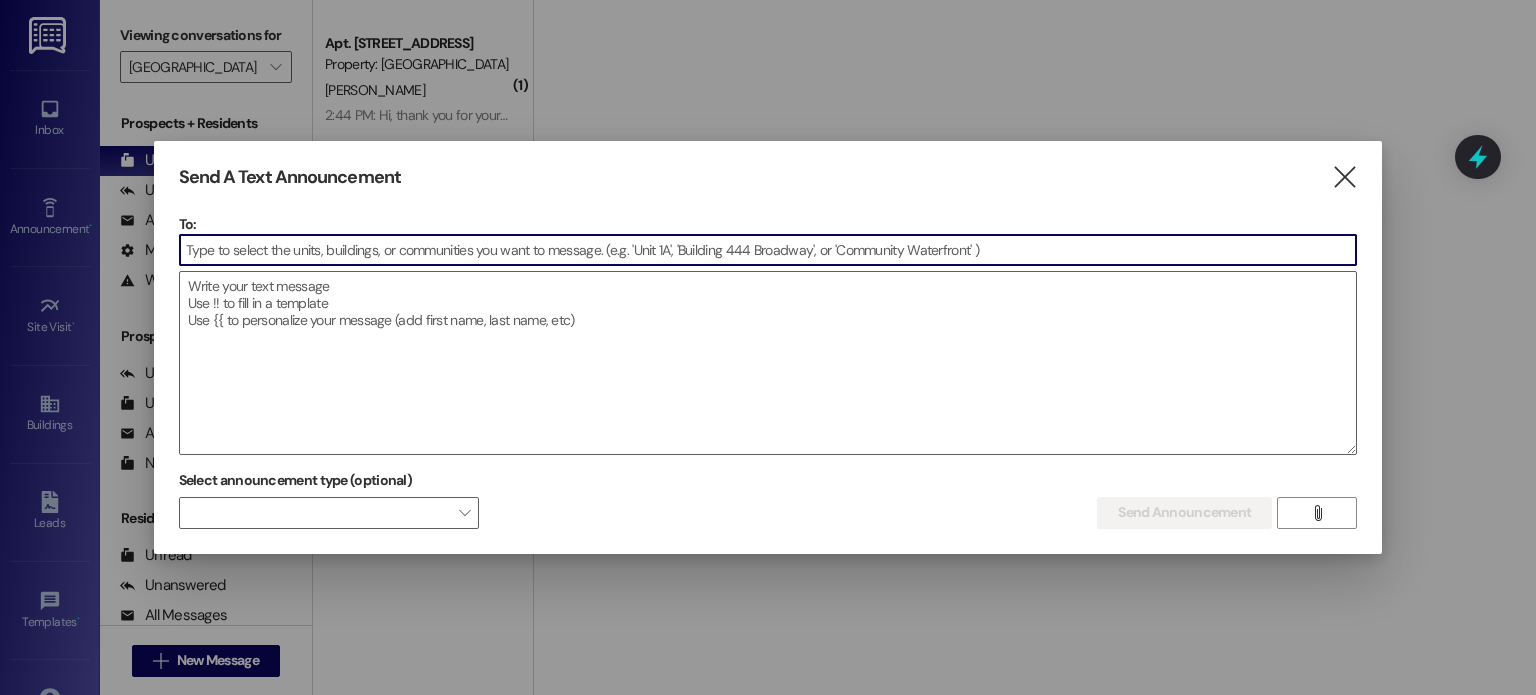 click at bounding box center (768, 250) 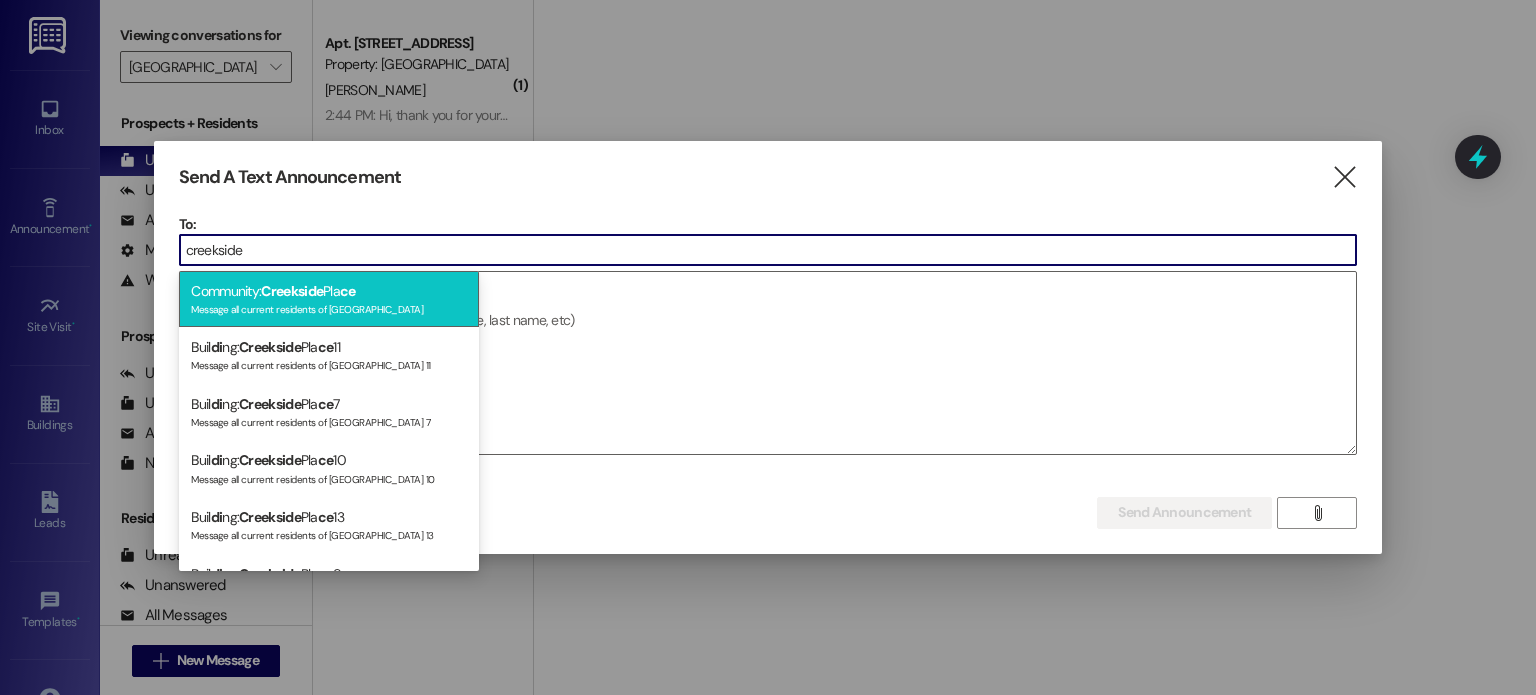type on "creekside" 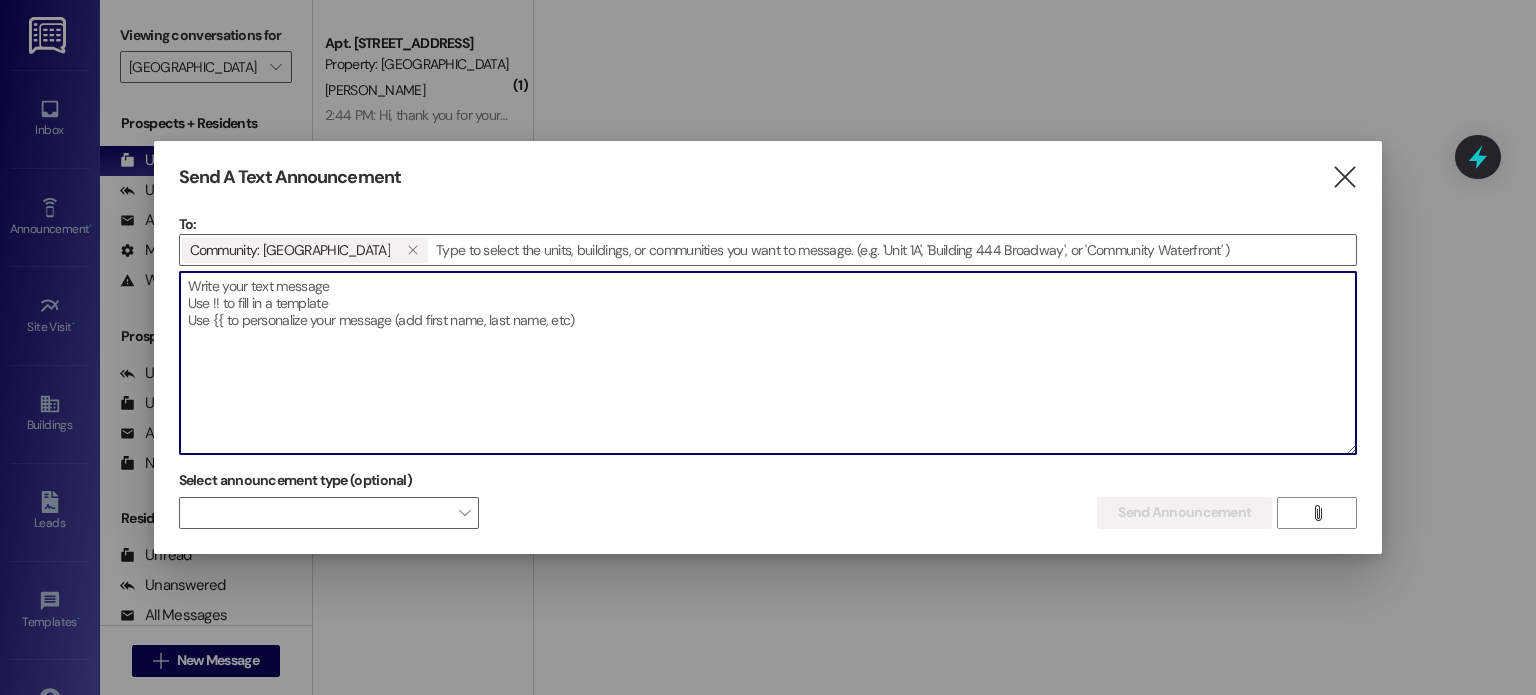 click at bounding box center (768, 363) 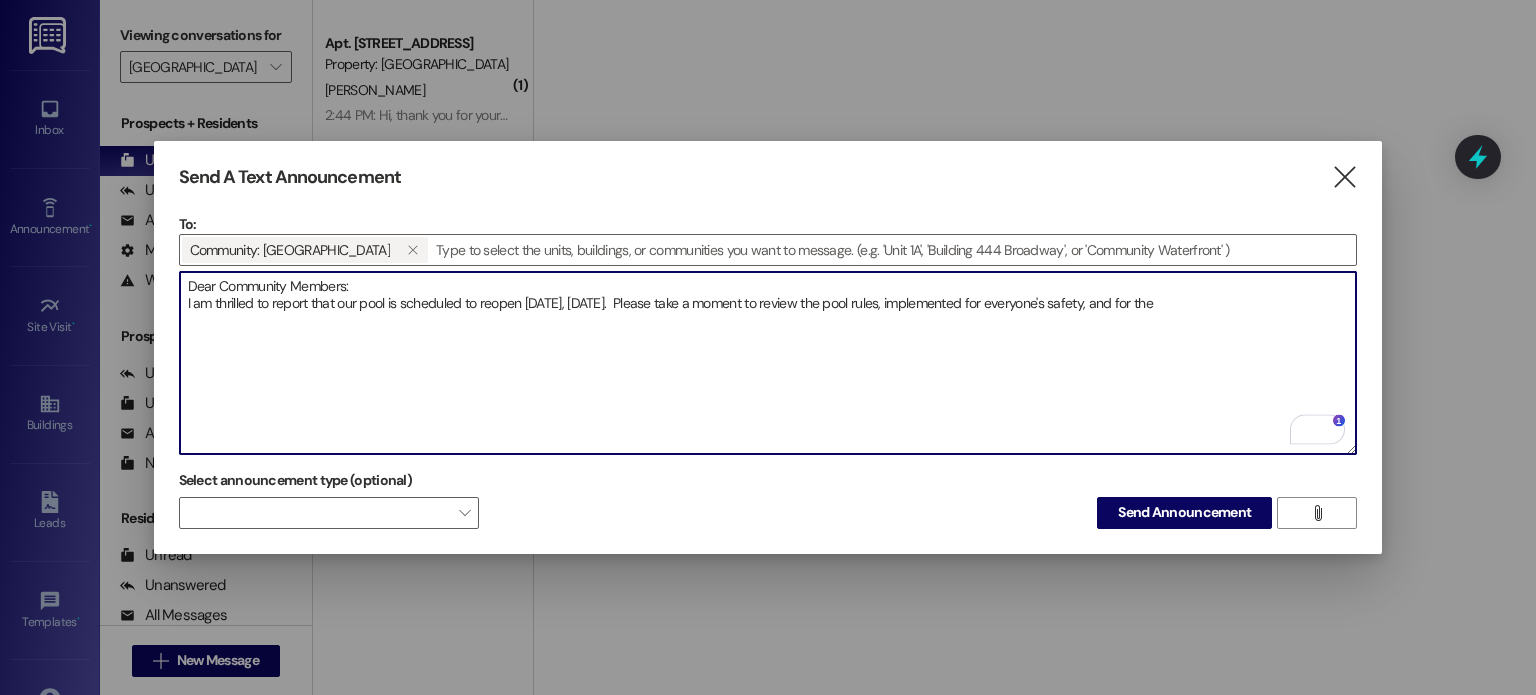 click on "Dear Community Members:
I am thrilled to report that our pool is scheduled to reopen [DATE], [DATE].  Please take a moment to review the pool rules, implemented for everyone's safety, and for the" at bounding box center [768, 363] 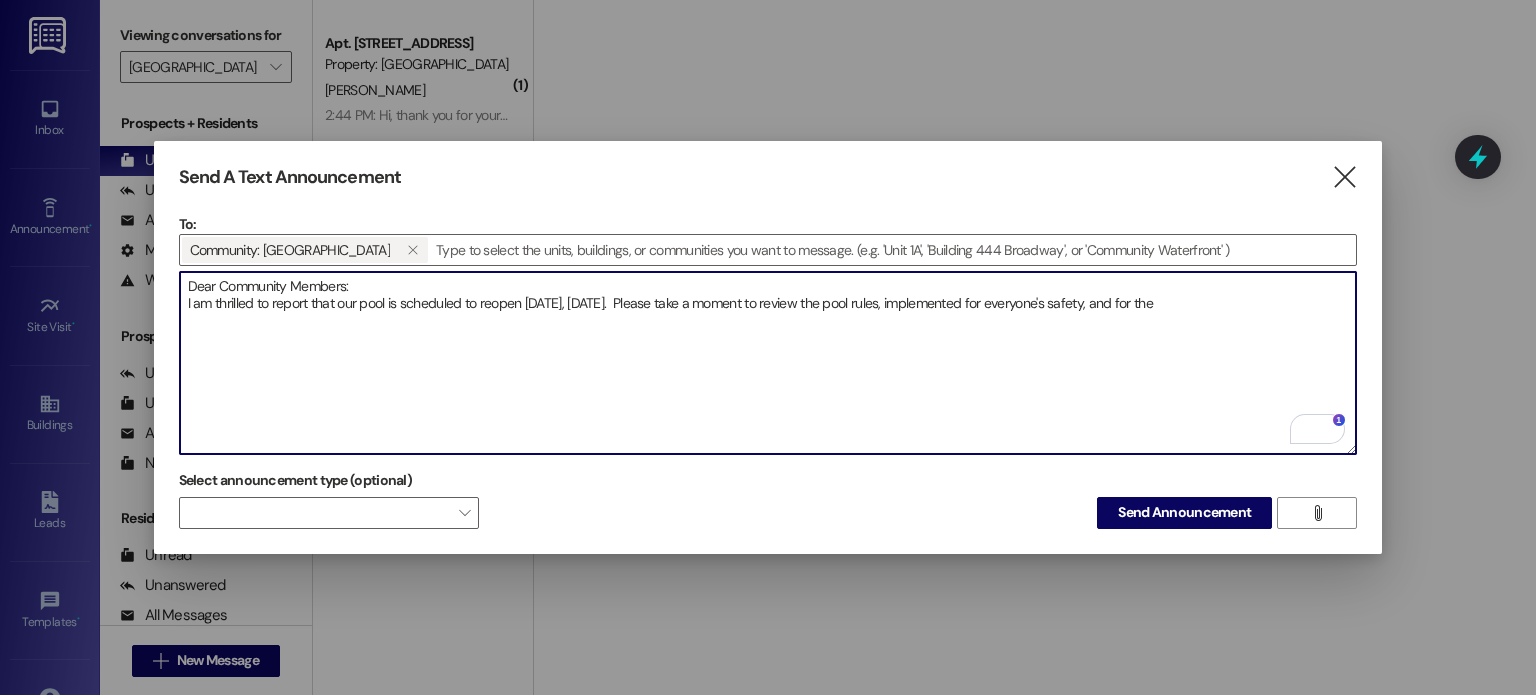 click on "Dear Community Members:
I am thrilled to report that our pool is scheduled to reopen [DATE], [DATE].  Please take a moment to review the pool rules, implemented for everyone's safety, and for the" at bounding box center [768, 363] 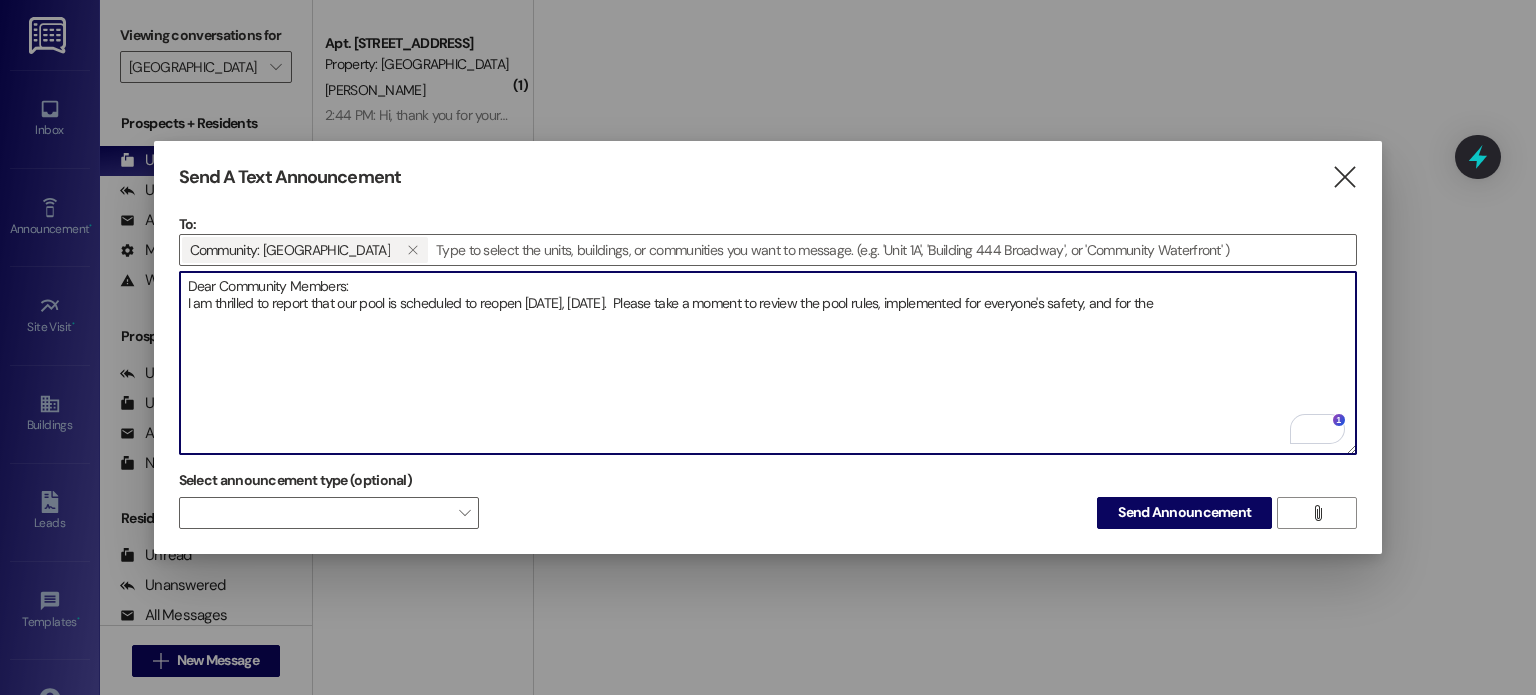 drag, startPoint x: 1184, startPoint y: 291, endPoint x: 1116, endPoint y: 299, distance: 68.46897 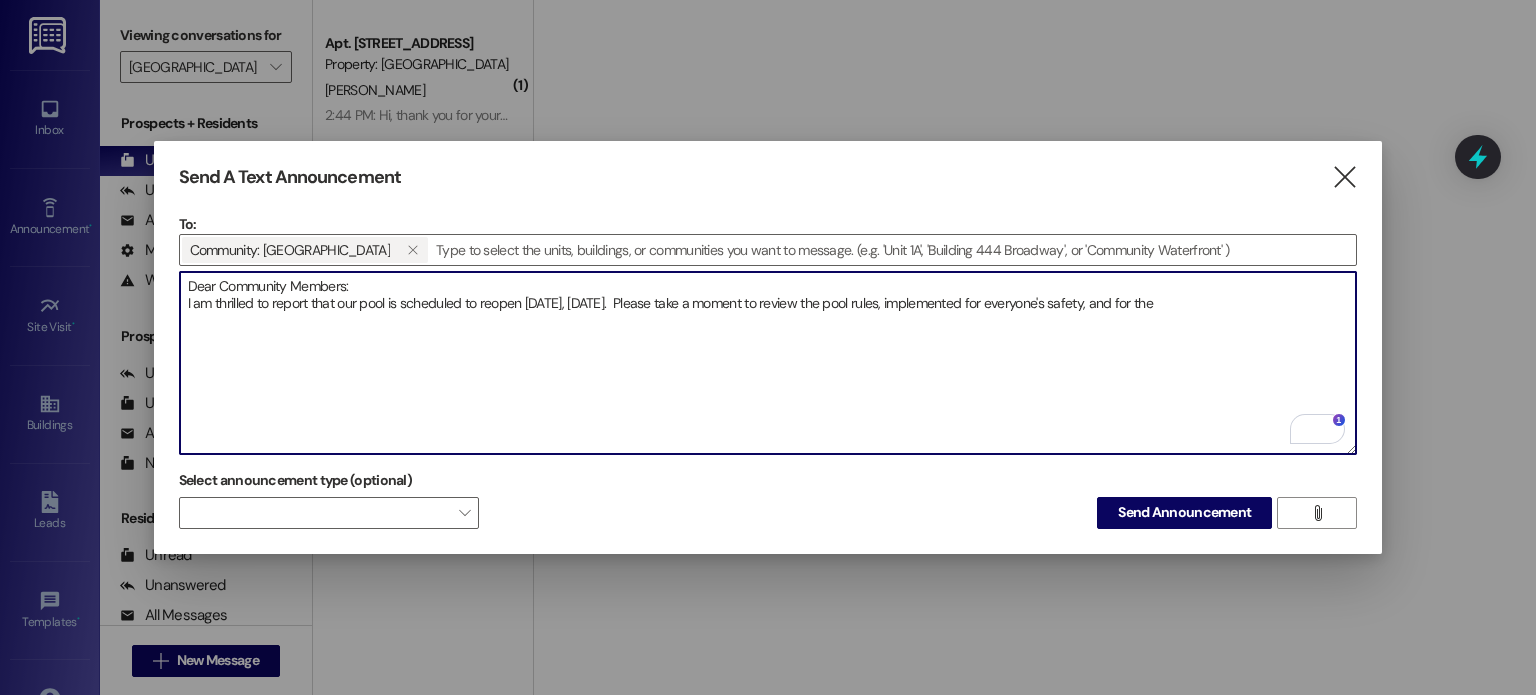 click on "Dear Community Members:
I am thrilled to report that our pool is scheduled to reopen [DATE], [DATE].  Please take a moment to review the pool rules, implemented for everyone's safety, and for the" at bounding box center (768, 363) 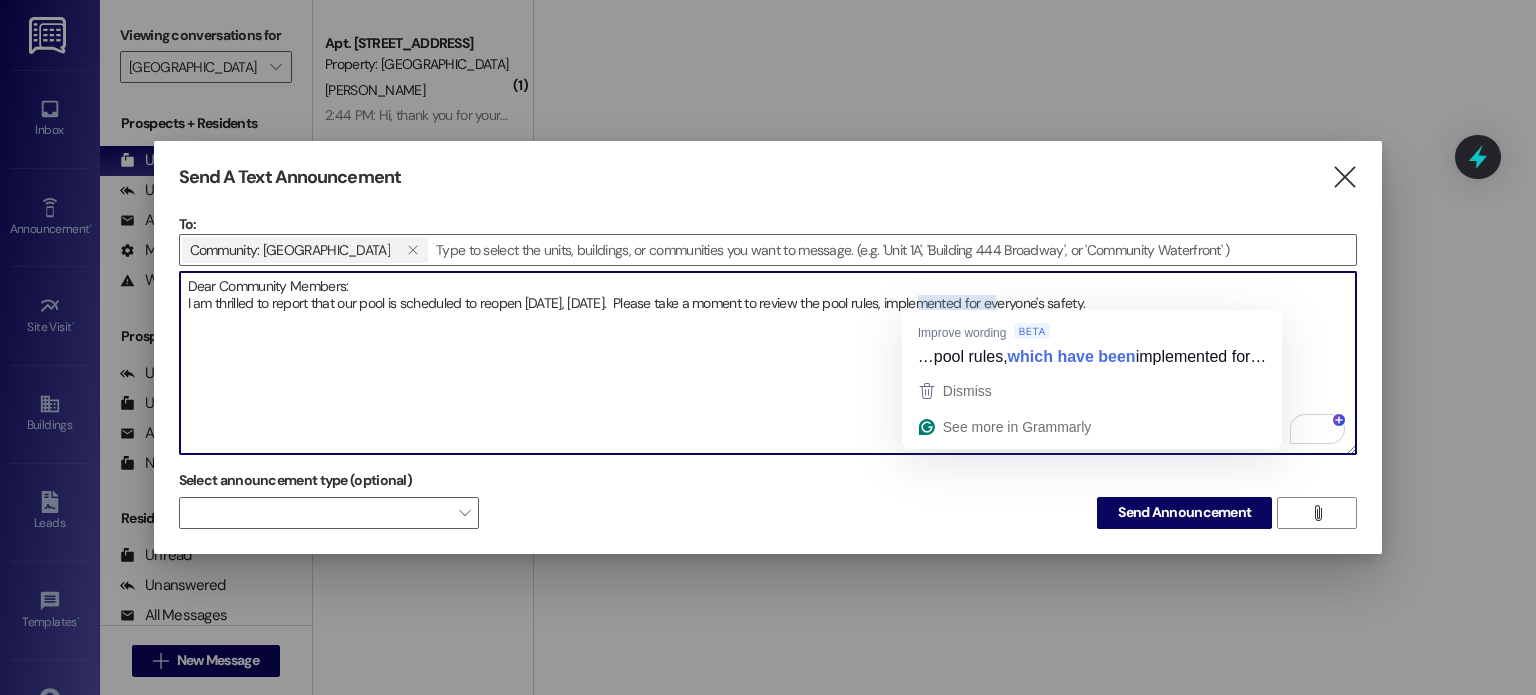 click on "Dear Community Members:
I am thrilled to report that our pool is scheduled to reopen [DATE], [DATE].  Please take a moment to review the pool rules, implemented for everyone's safety." at bounding box center [768, 363] 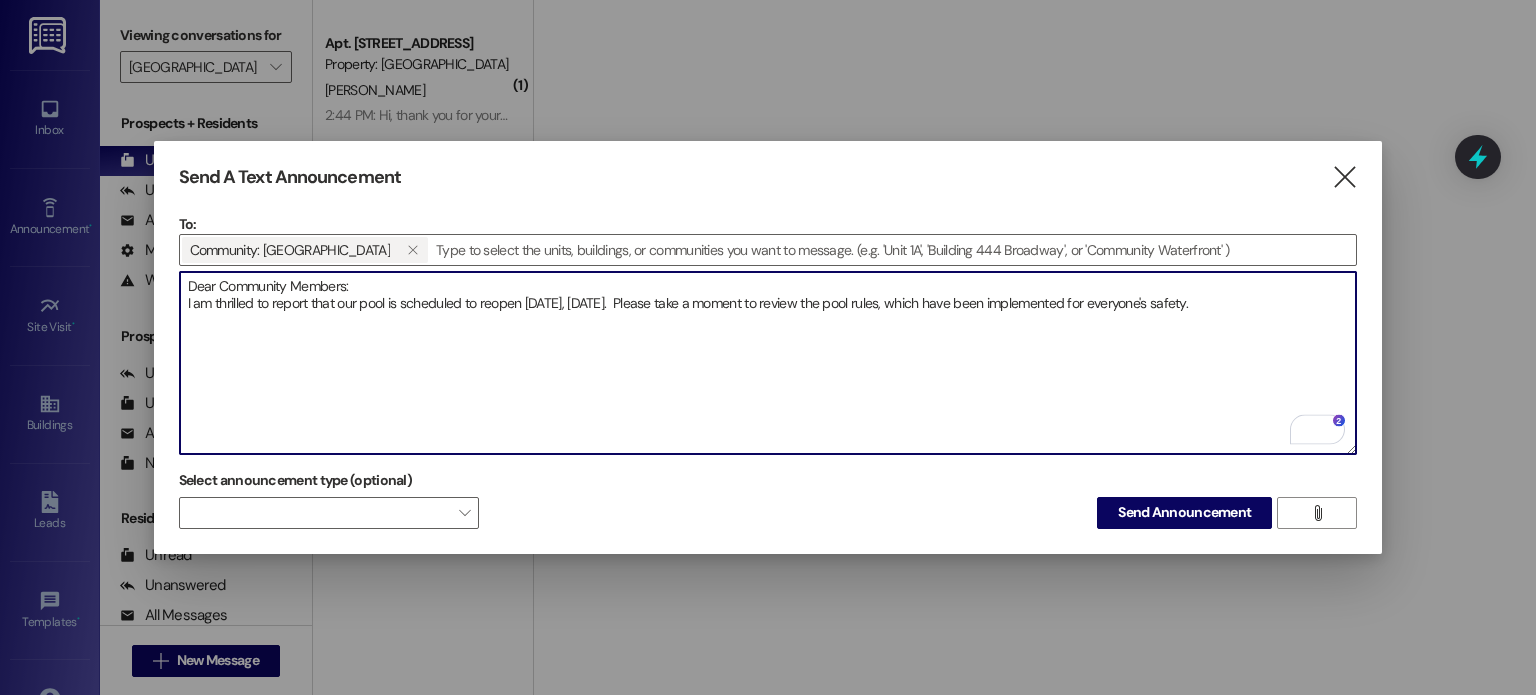 click on "Dear Community Members:
I am thrilled to report that our pool is scheduled to reopen [DATE], [DATE].  Please take a moment to review the pool rules, which have been implemented for everyone's safety." at bounding box center (768, 363) 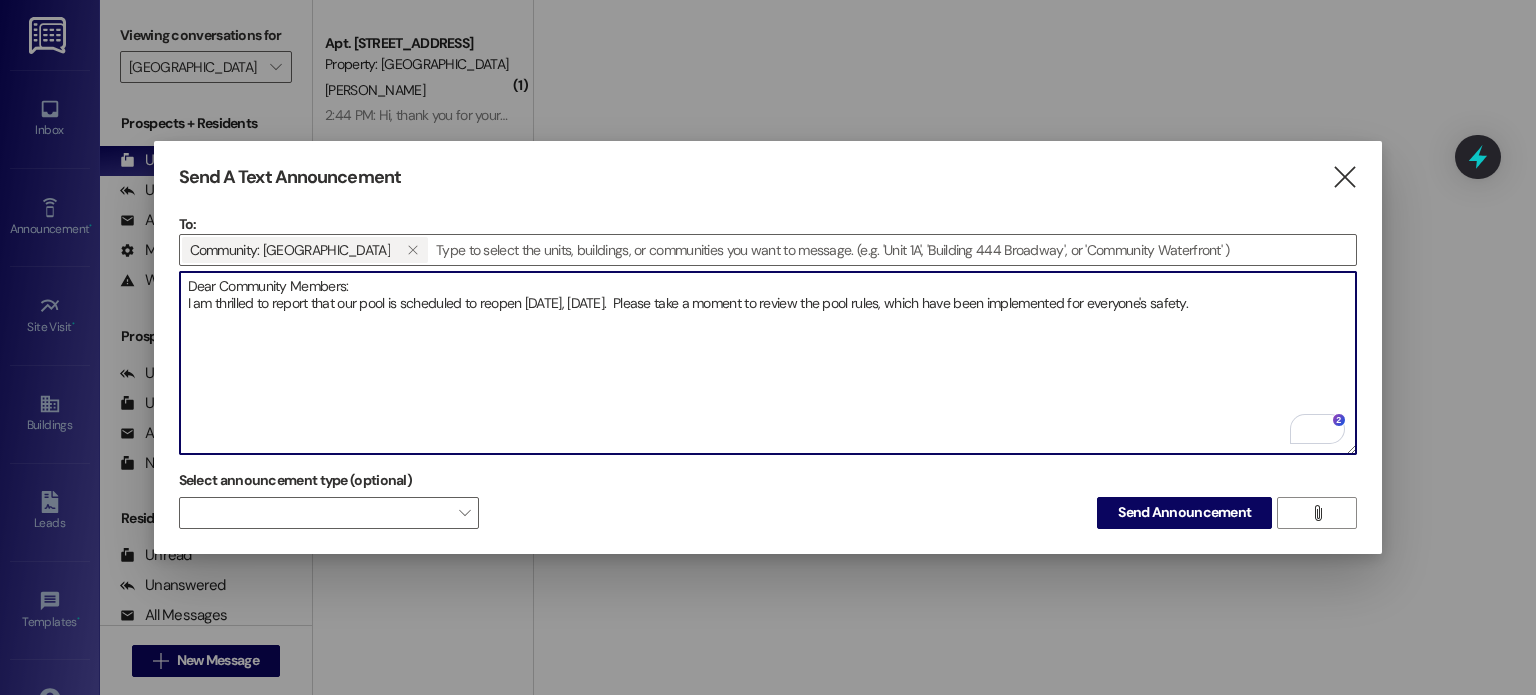 click on "Dear Community Members:
I am thrilled to report that our pool is scheduled to reopen [DATE], [DATE].  Please take a moment to review the pool rules, which have been implemented for everyone's safety." at bounding box center [768, 363] 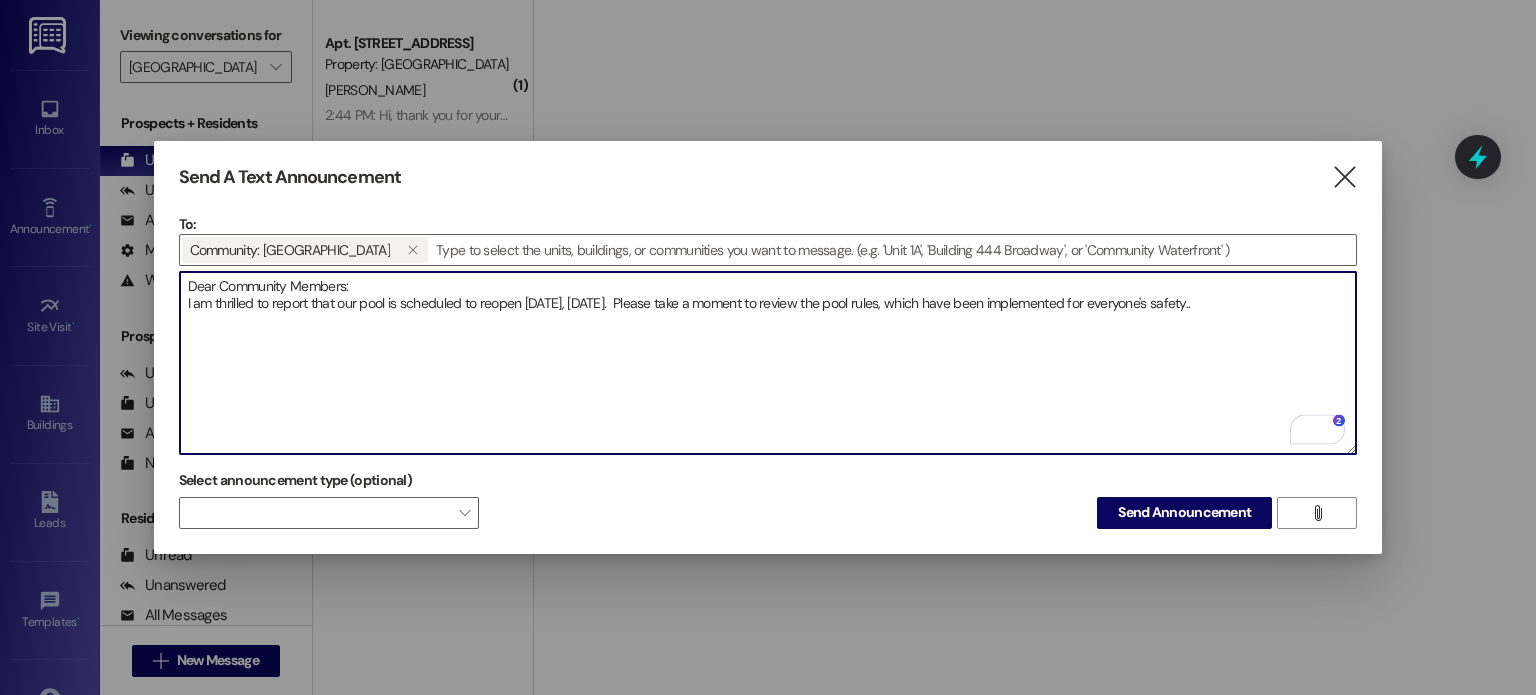 click on "Dear Community Members:
I am thrilled to report that our pool is scheduled to reopen [DATE], [DATE].  Please take a moment to review the pool rules, which have been implemented for everyone's safety.." at bounding box center [768, 363] 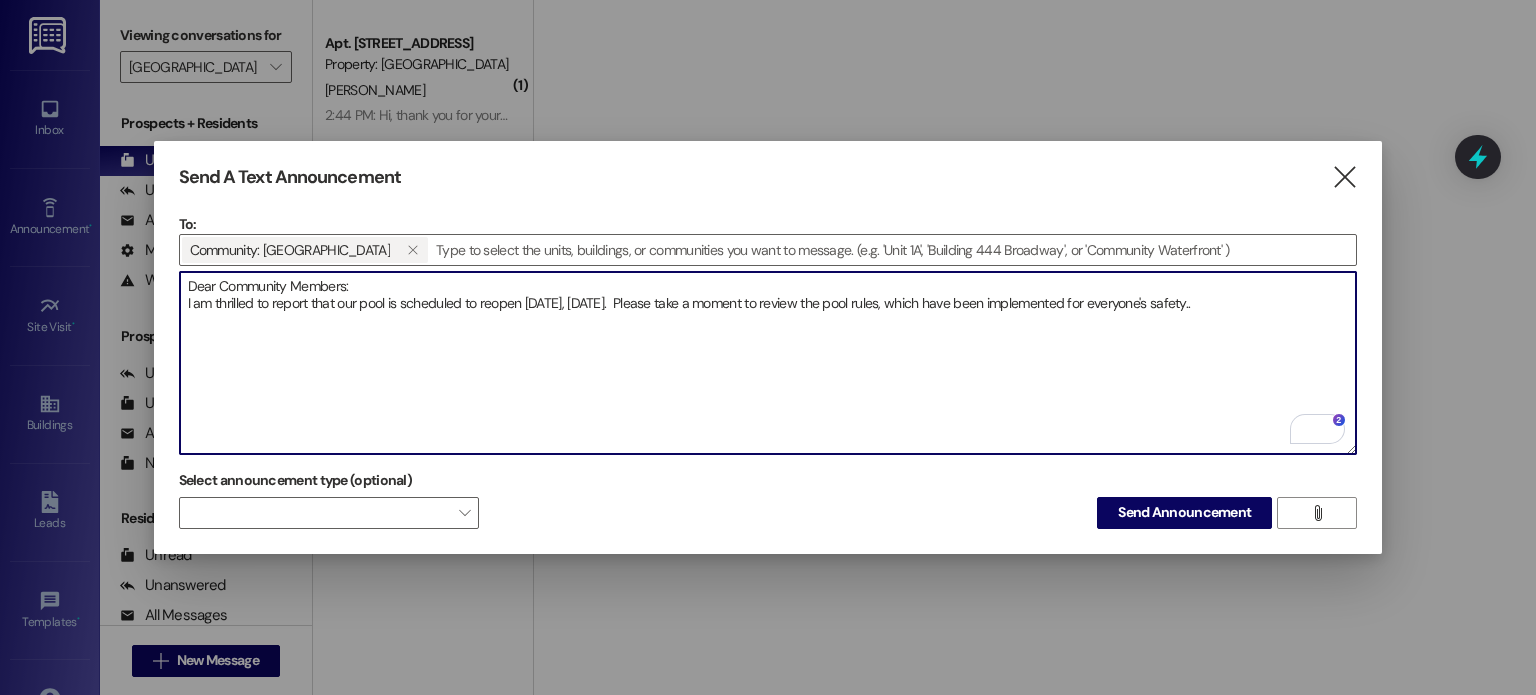 click on "Dear Community Members:
I am thrilled to report that our pool is scheduled to reopen [DATE], [DATE].  Please take a moment to review the pool rules, which have been implemented for everyone's safety.." at bounding box center [768, 363] 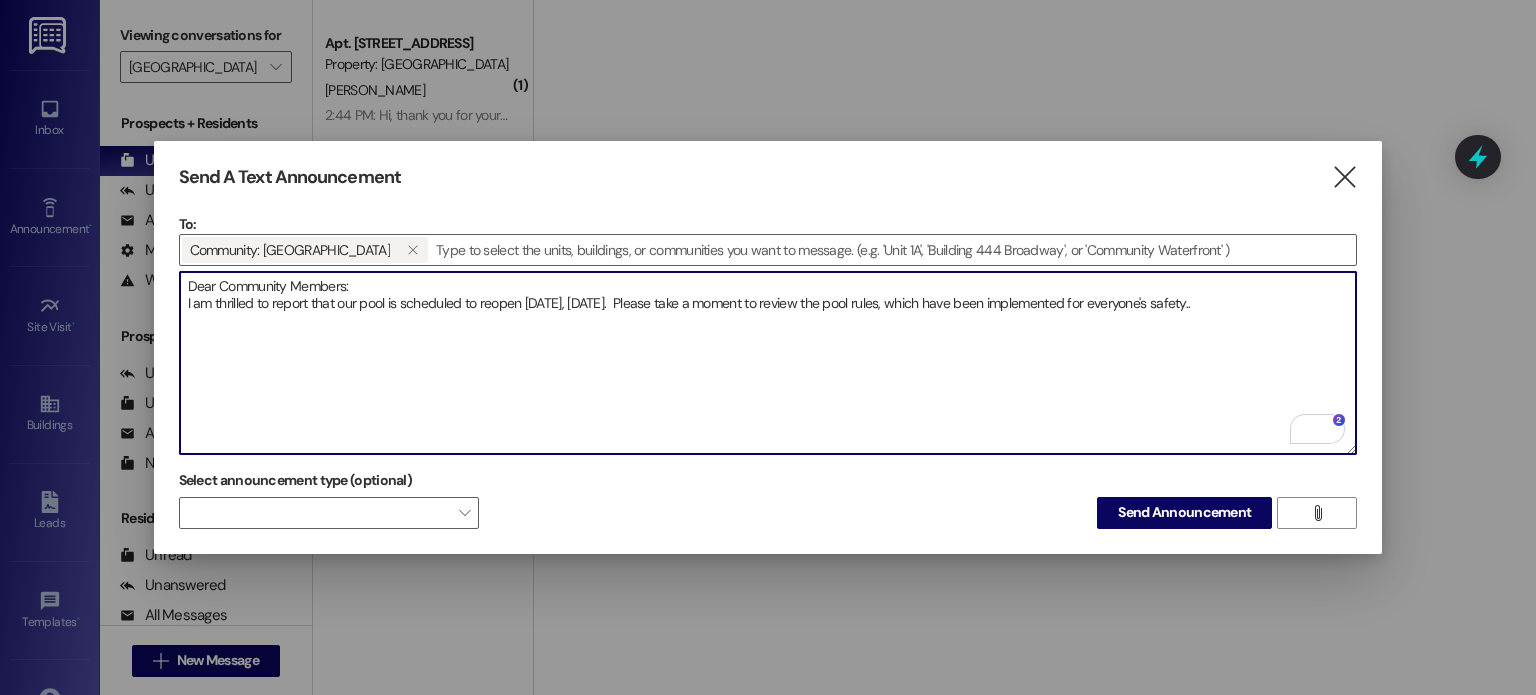 click on "Dear Community Members:
I am thrilled to report that our pool is scheduled to reopen [DATE], [DATE].  Please take a moment to review the pool rules, which have been implemented for everyone's safety.." at bounding box center [768, 363] 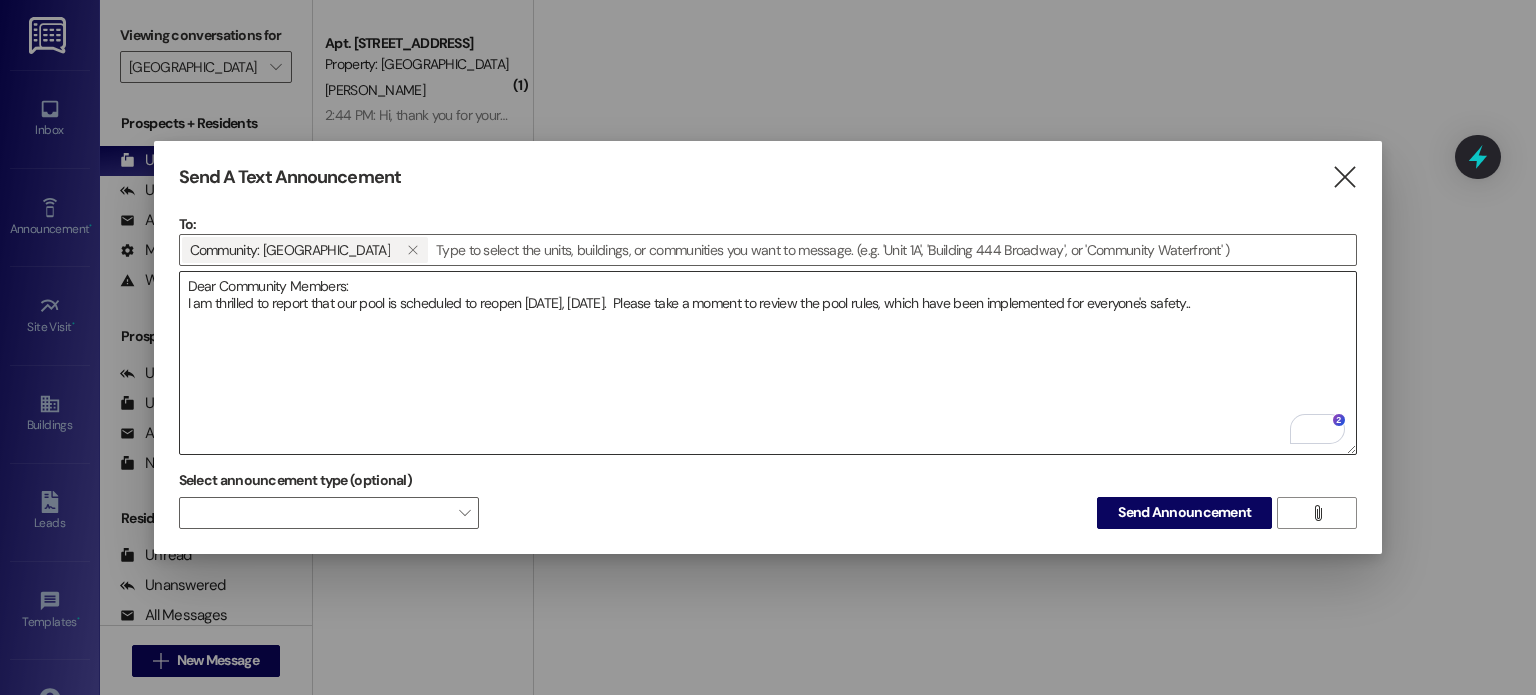 click on "Dear Community Members:
I am thrilled to report that our pool is scheduled to reopen [DATE], [DATE].  Please take a moment to review the pool rules, which have been implemented for everyone's safety.." at bounding box center (768, 363) 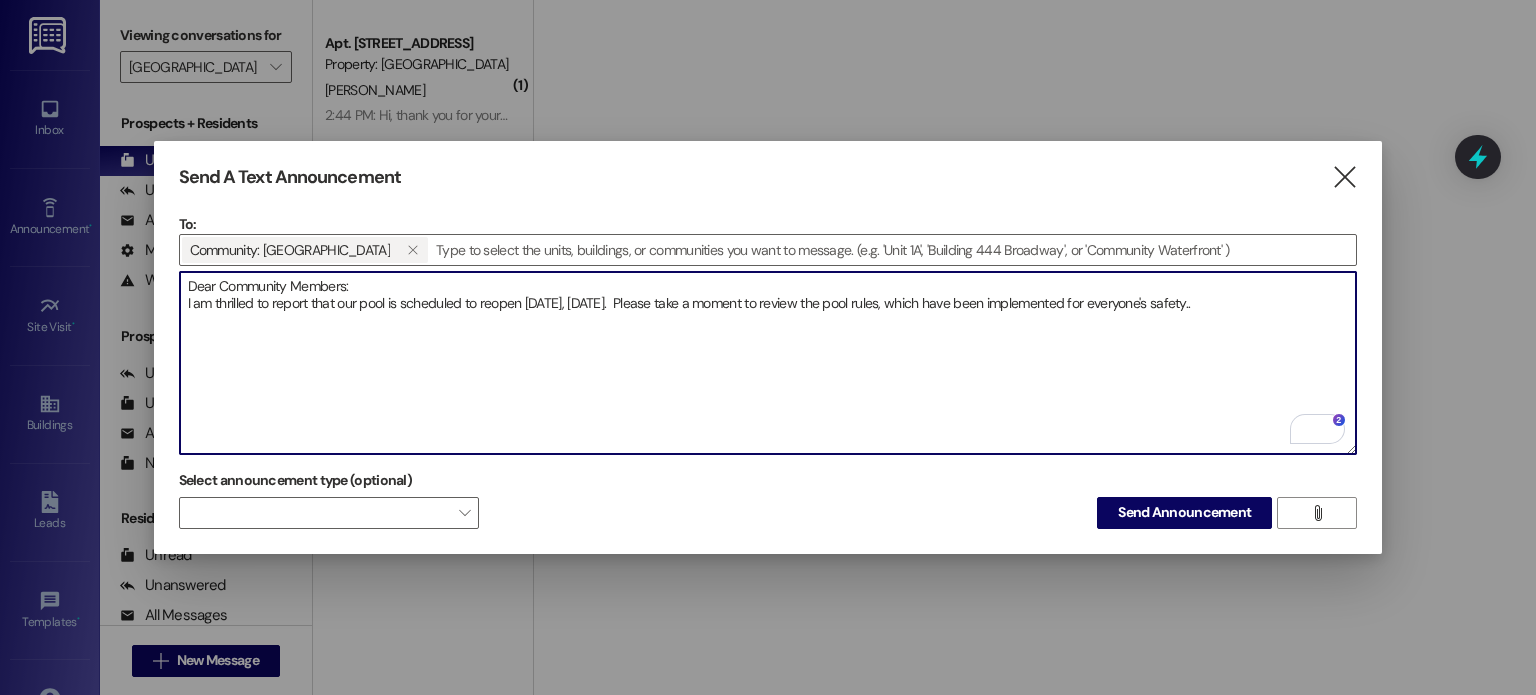 click on "Dear Community Members:
I am thrilled to report that our pool is scheduled to reopen [DATE], [DATE].  Please take a moment to review the pool rules, which have been implemented for everyone's safety.." at bounding box center (768, 363) 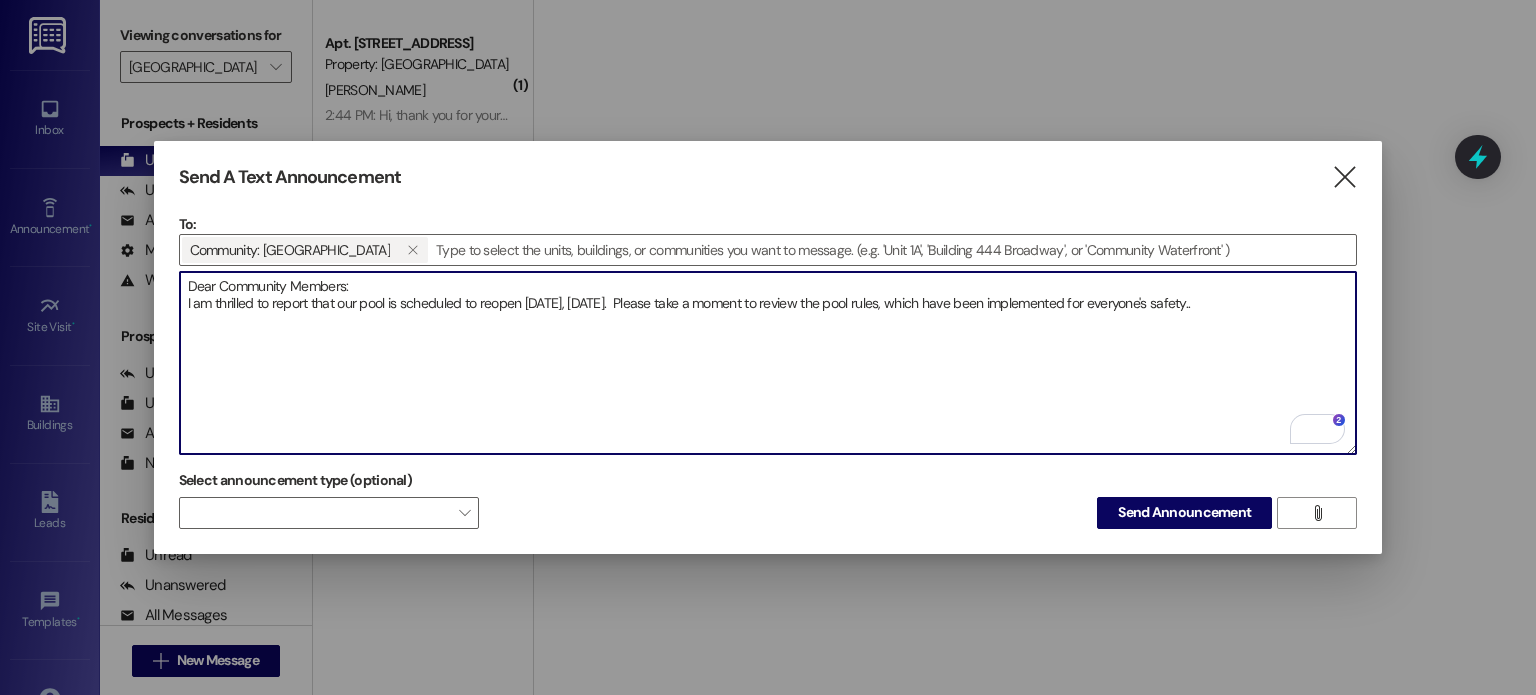 paste on "Here’s to a season of relaxation, fun, and countless poolside memories" 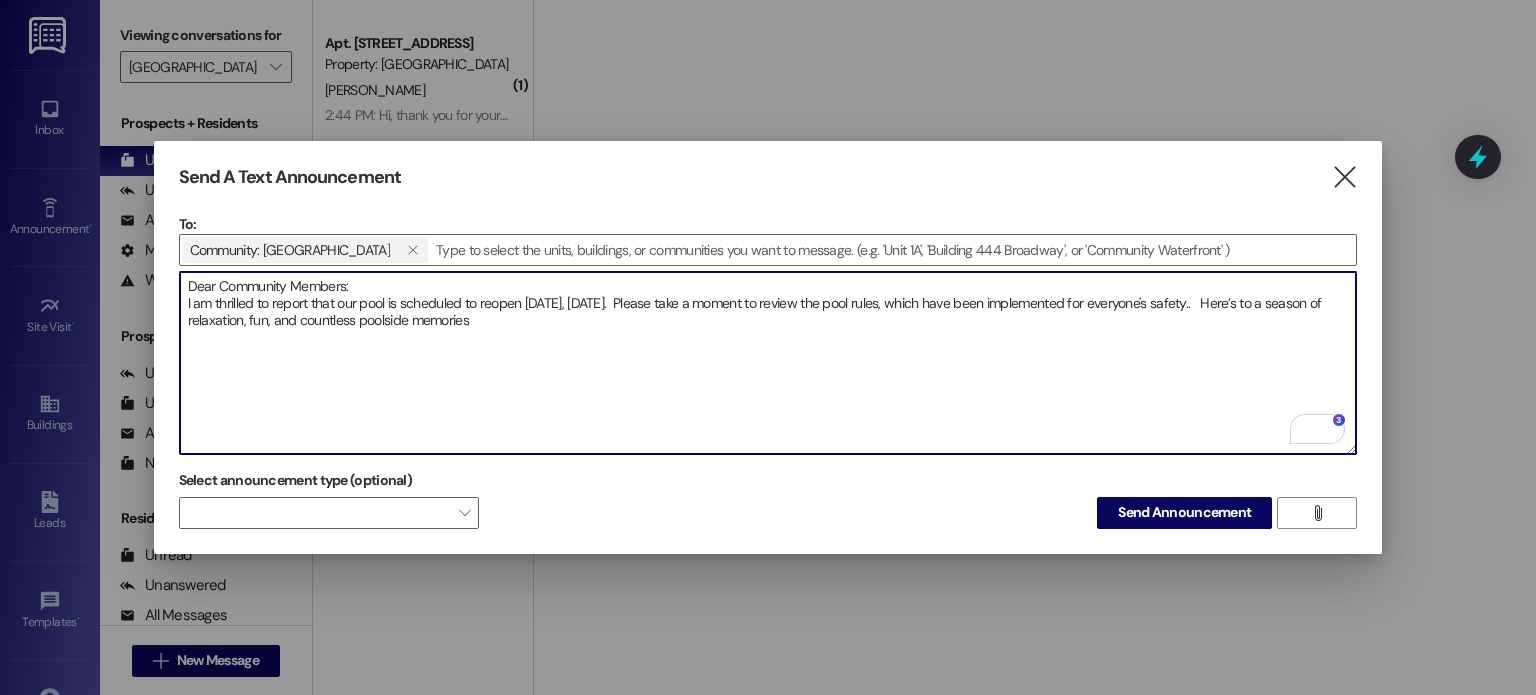 drag, startPoint x: 313, startPoint y: 315, endPoint x: 370, endPoint y: 314, distance: 57.00877 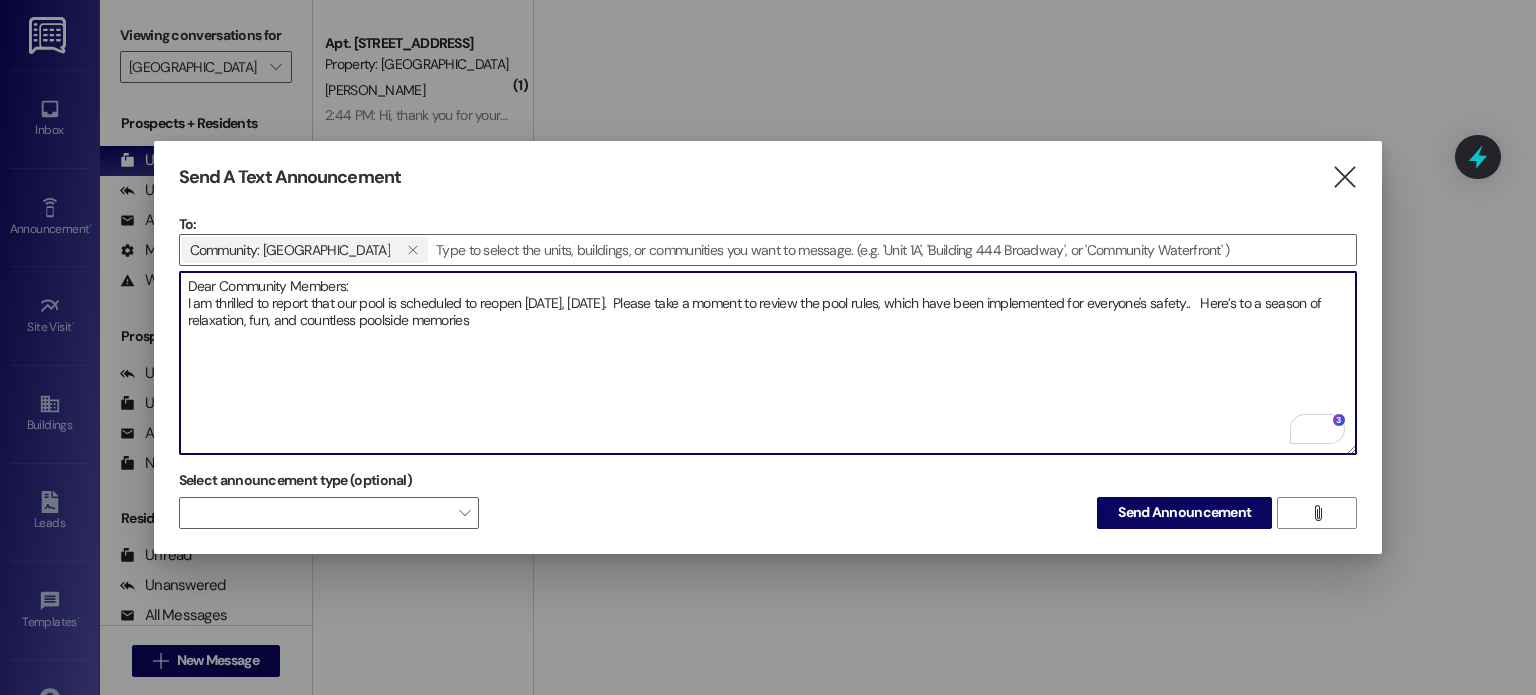 click on "Dear Community Members:
I am thrilled to report that our pool is scheduled to reopen [DATE], [DATE].  Please take a moment to review the pool rules, which have been implemented for everyone's safety..   Here’s to a season of relaxation, fun, and countless poolside memories" at bounding box center (768, 363) 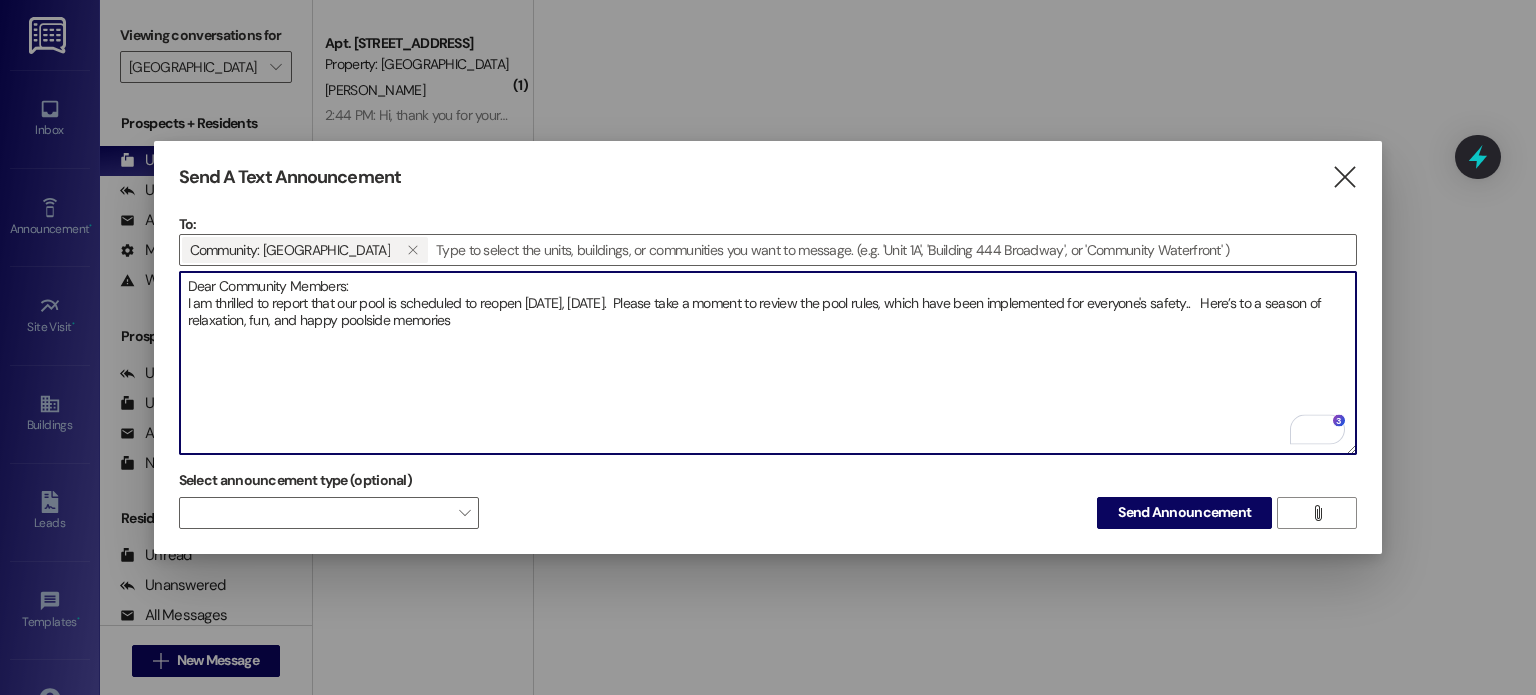 click on "Dear Community Members:
I am thrilled to report that our pool is scheduled to reopen [DATE], [DATE].  Please take a moment to review the pool rules, which have been implemented for everyone's safety..   Here’s to a season of relaxation, fun, and happy poolside memories" at bounding box center [768, 363] 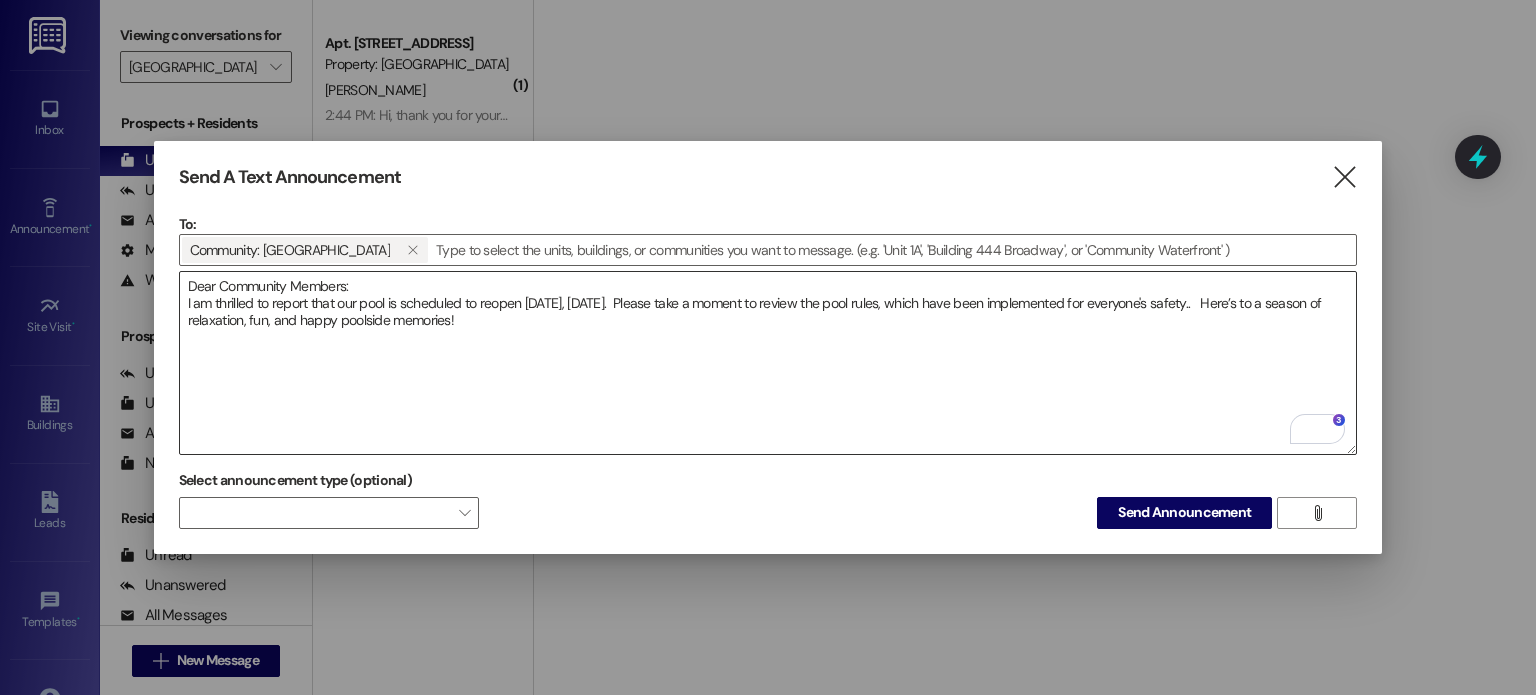 click on "Dear Community Members:
I am thrilled to report that our pool is scheduled to reopen [DATE], [DATE].  Please take a moment to review the pool rules, which have been implemented for everyone's safety..   Here’s to a season of relaxation, fun, and happy poolside memories!" at bounding box center [768, 363] 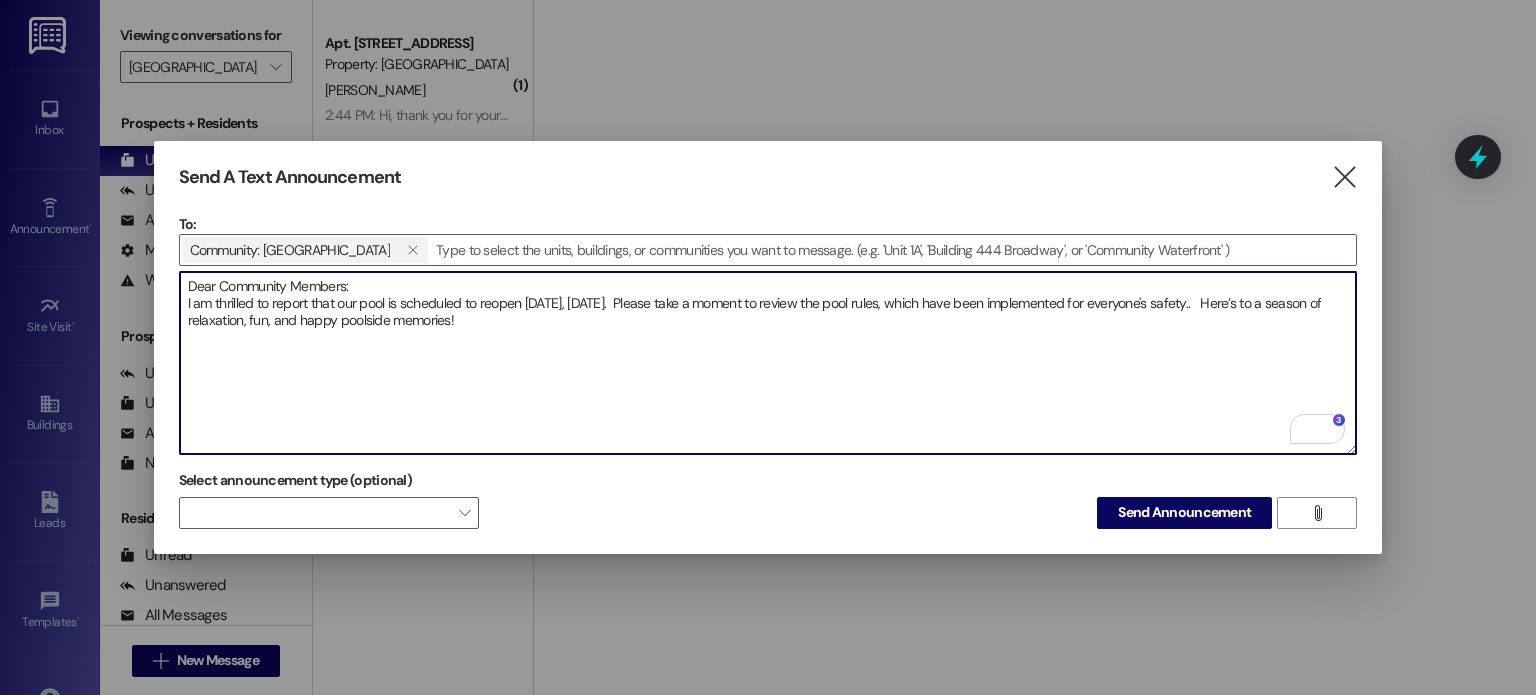 click on "Dear Community Members:
I am thrilled to report that our pool is scheduled to reopen [DATE], [DATE].  Please take a moment to review the pool rules, which have been implemented for everyone's safety..   Here’s to a season of relaxation, fun, and happy poolside memories!" at bounding box center [768, 363] 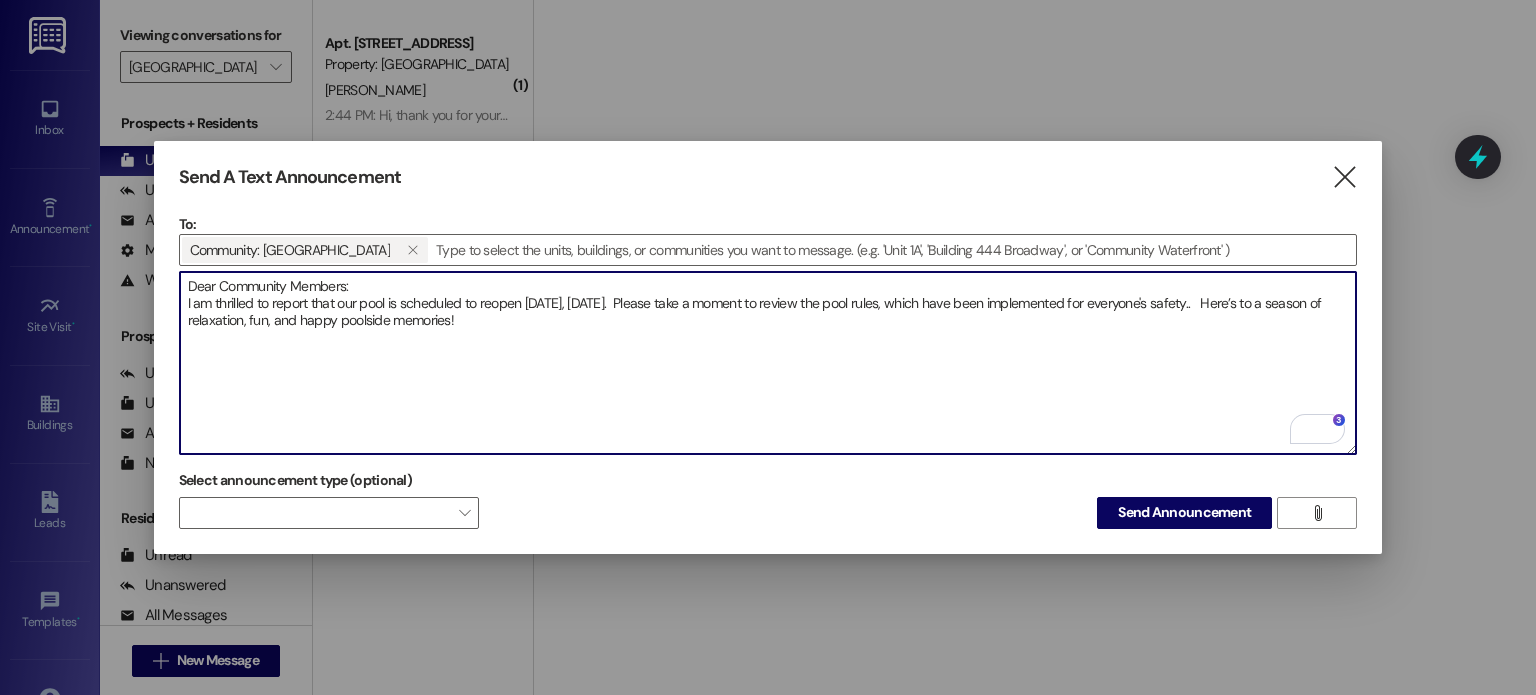 click on "Dear Community Members:
I am thrilled to report that our pool is scheduled to reopen [DATE], [DATE].  Please take a moment to review the pool rules, which have been implemented for everyone's safety..   Here’s to a season of relaxation, fun, and happy poolside memories!" at bounding box center [768, 363] 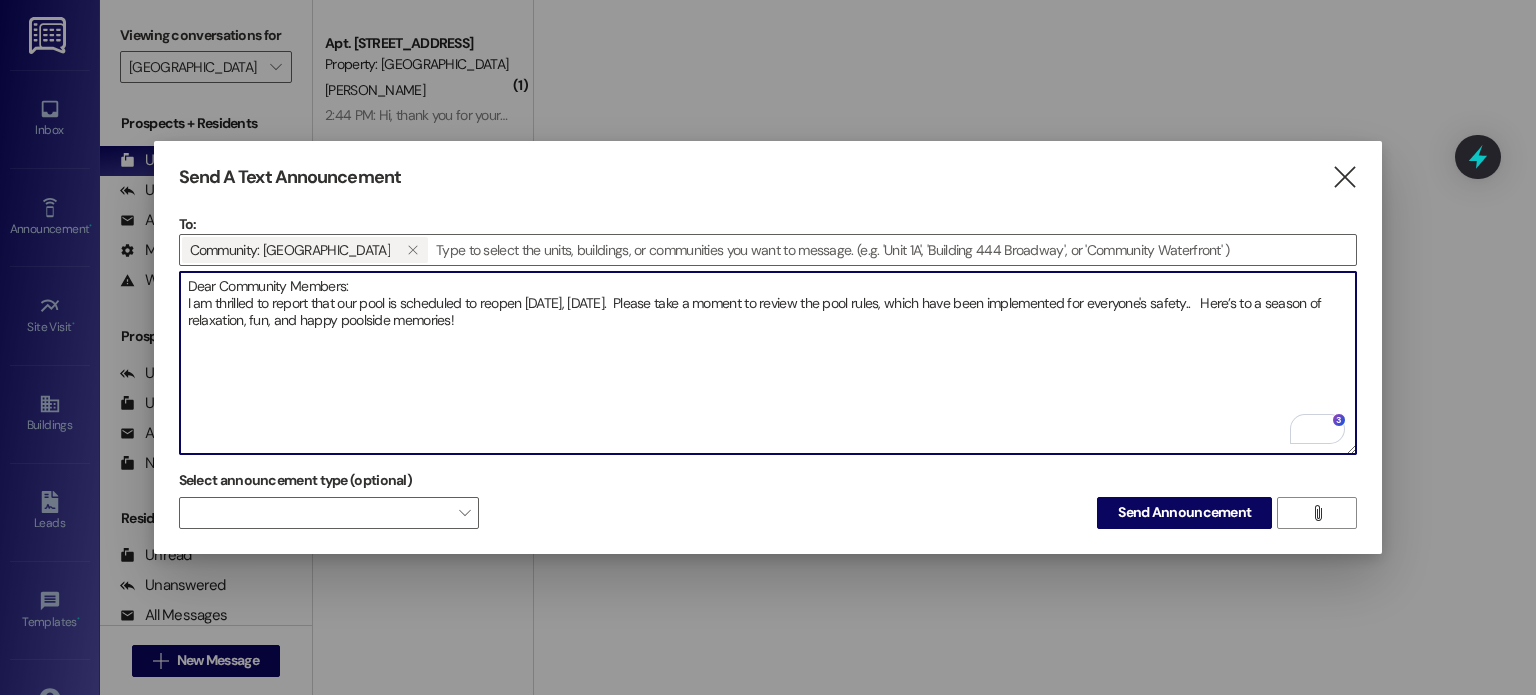 click on "Dear Community Members:
I am thrilled to report that our pool is scheduled to reopen [DATE], [DATE].  Please take a moment to review the pool rules, which have been implemented for everyone's safety..   Here’s to a season of relaxation, fun, and happy poolside memories!" at bounding box center (768, 363) 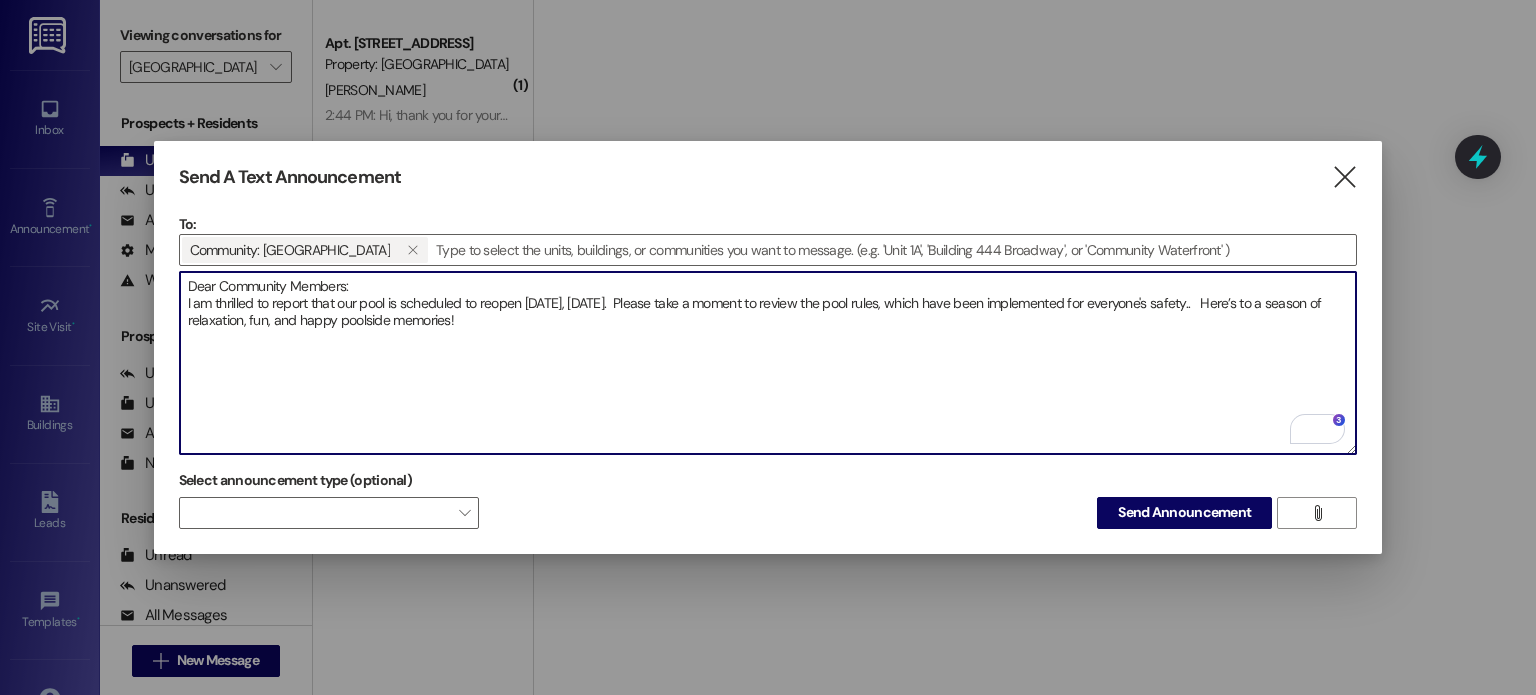 drag, startPoint x: 480, startPoint y: 315, endPoint x: 170, endPoint y: 281, distance: 311.85895 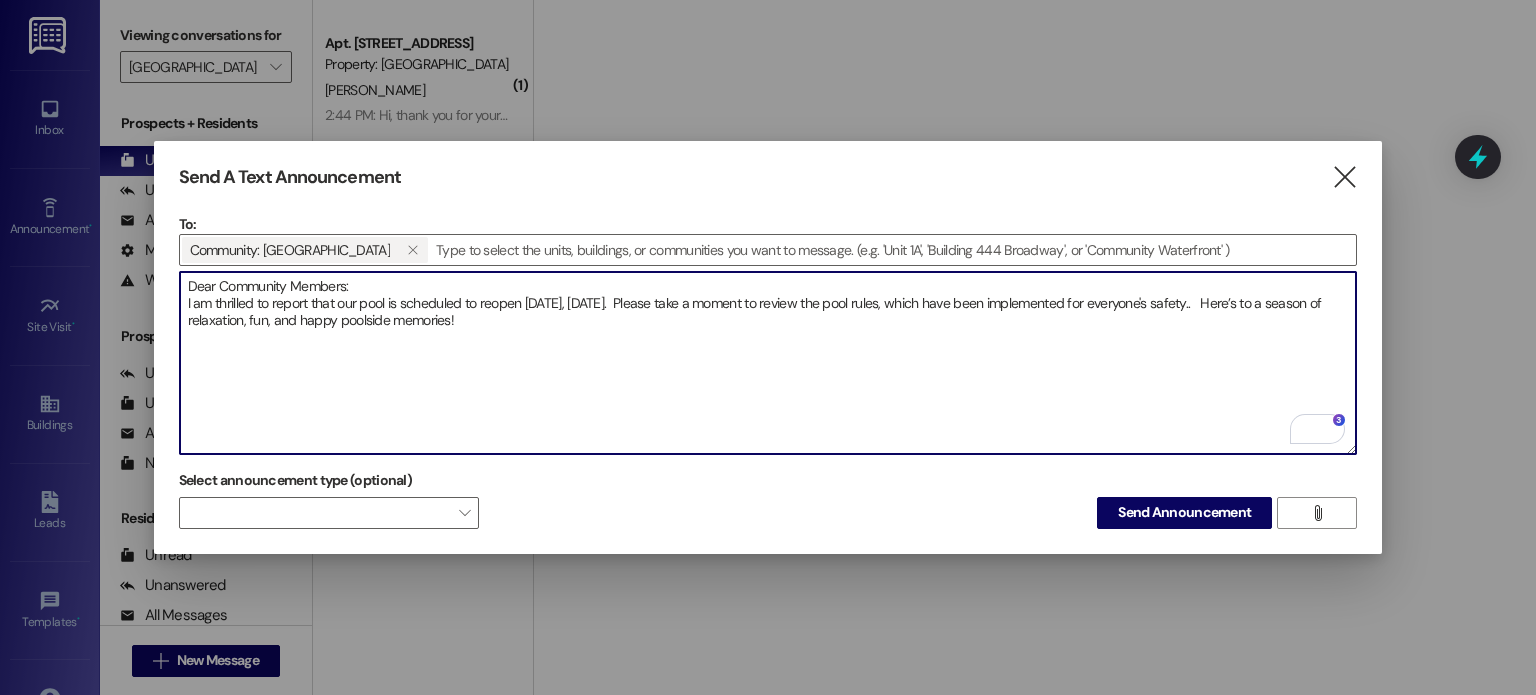 click on "Send A Text Announcement  To:  Community: [GEOGRAPHIC_DATA]   Drop image file here Dear Community Members:
I am thrilled to report that our pool is scheduled to reopen [DATE], [DATE].  Please take a moment to review the pool rules, which have been implemented for everyone's safety..   Here’s to a season of relaxation, fun, and happy poolside memories!   Select announcement type (optional)    Send Announcement " at bounding box center (768, 347) 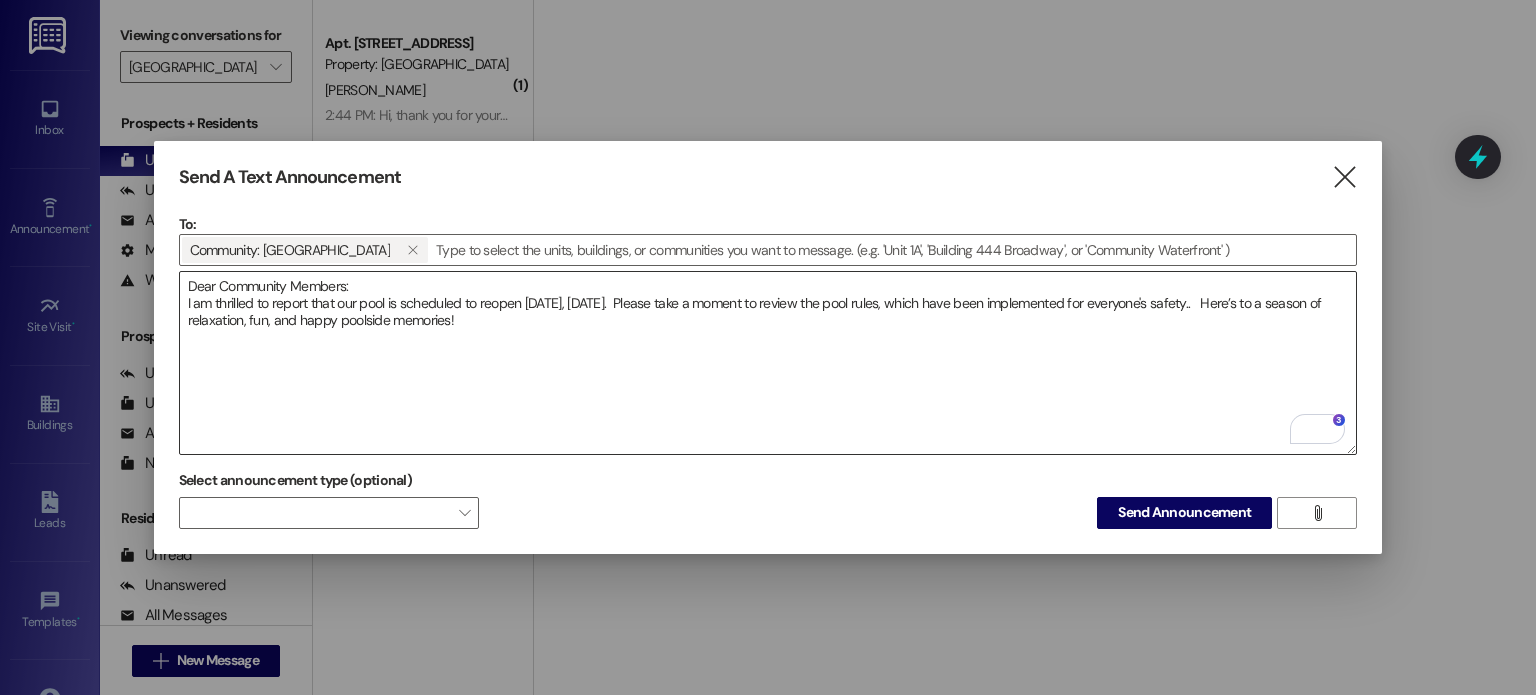 click on "Dear Community Members:
I am thrilled to report that our pool is scheduled to reopen [DATE], [DATE].  Please take a moment to review the pool rules, which have been implemented for everyone's safety..   Here’s to a season of relaxation, fun, and happy poolside memories!" at bounding box center (768, 363) 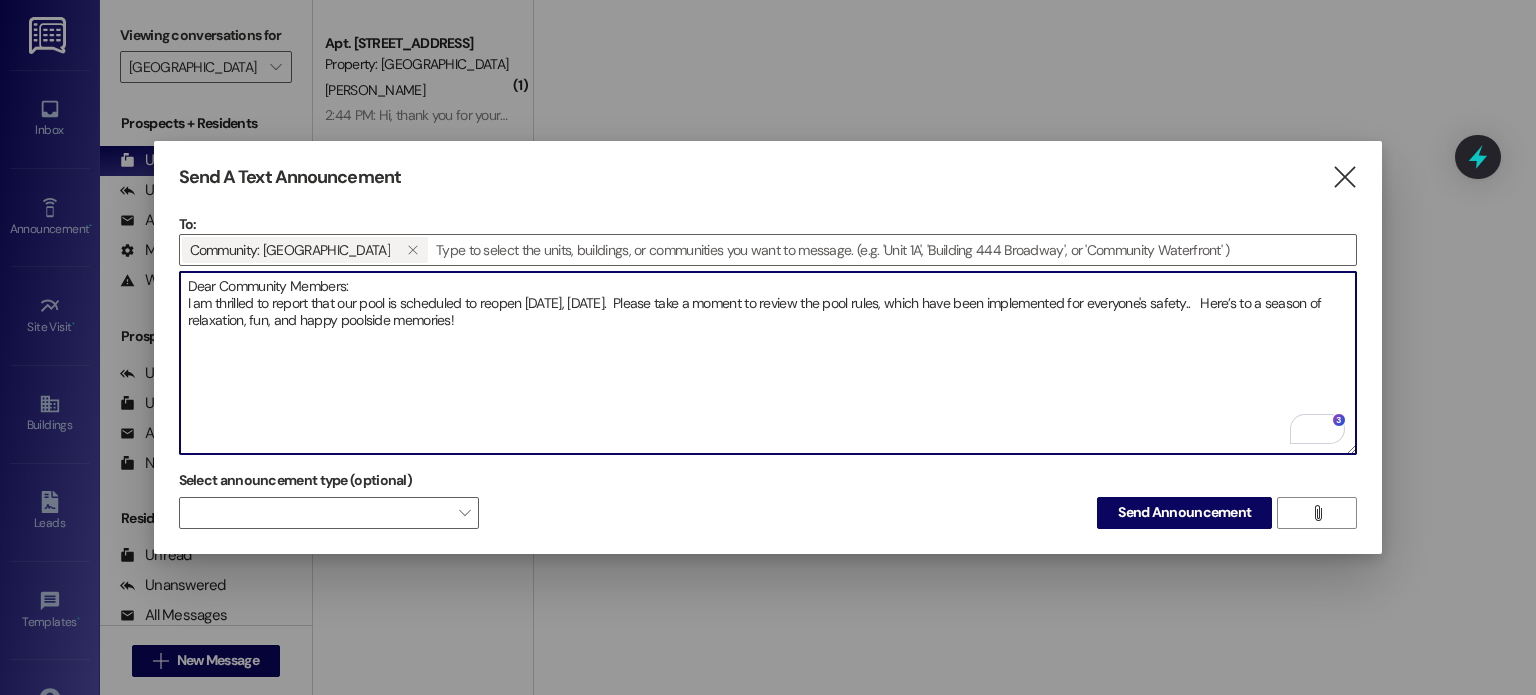 drag, startPoint x: 484, startPoint y: 319, endPoint x: 178, endPoint y: 283, distance: 308.11038 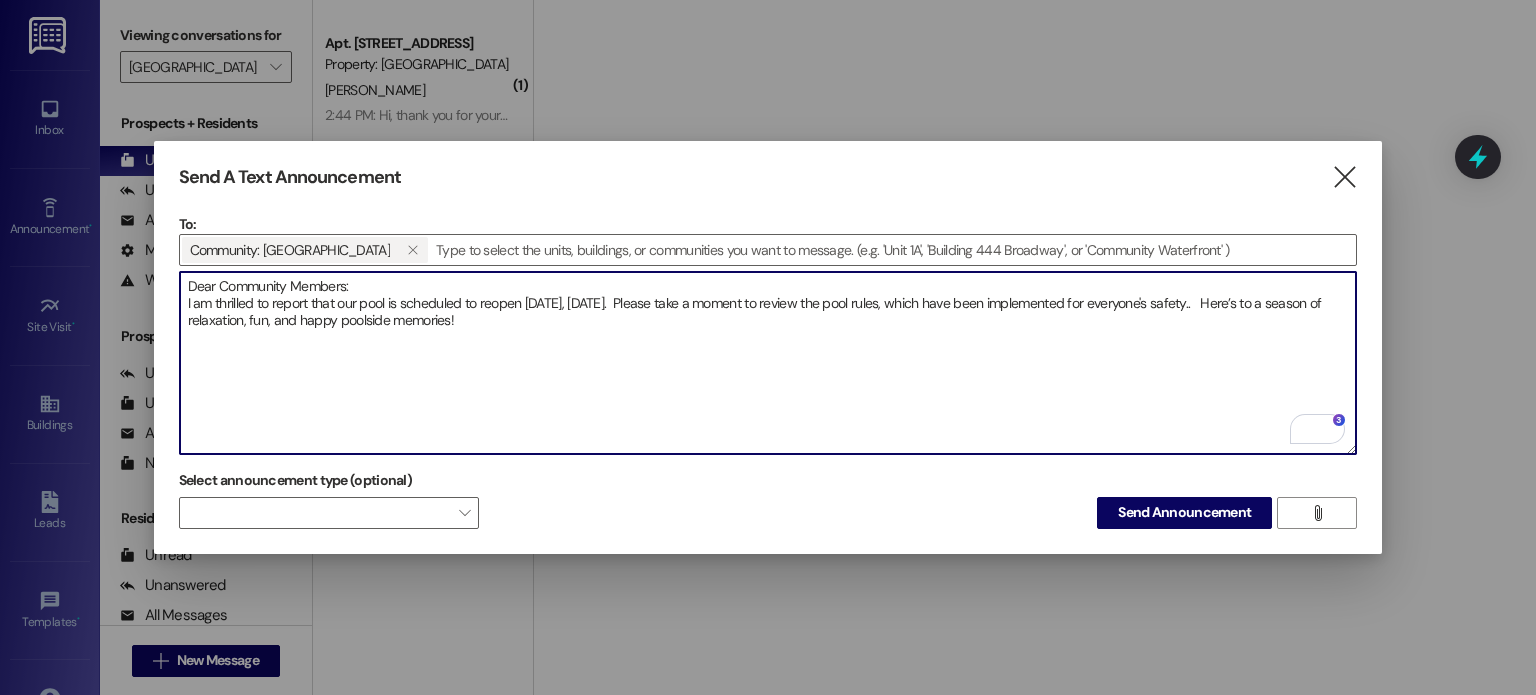 click on "Dear Community Members:
I am thrilled to report that our pool is scheduled to reopen [DATE], [DATE].  Please take a moment to review the pool rules, which have been implemented for everyone's safety..   Here’s to a season of relaxation, fun, and happy poolside memories!" at bounding box center [768, 363] 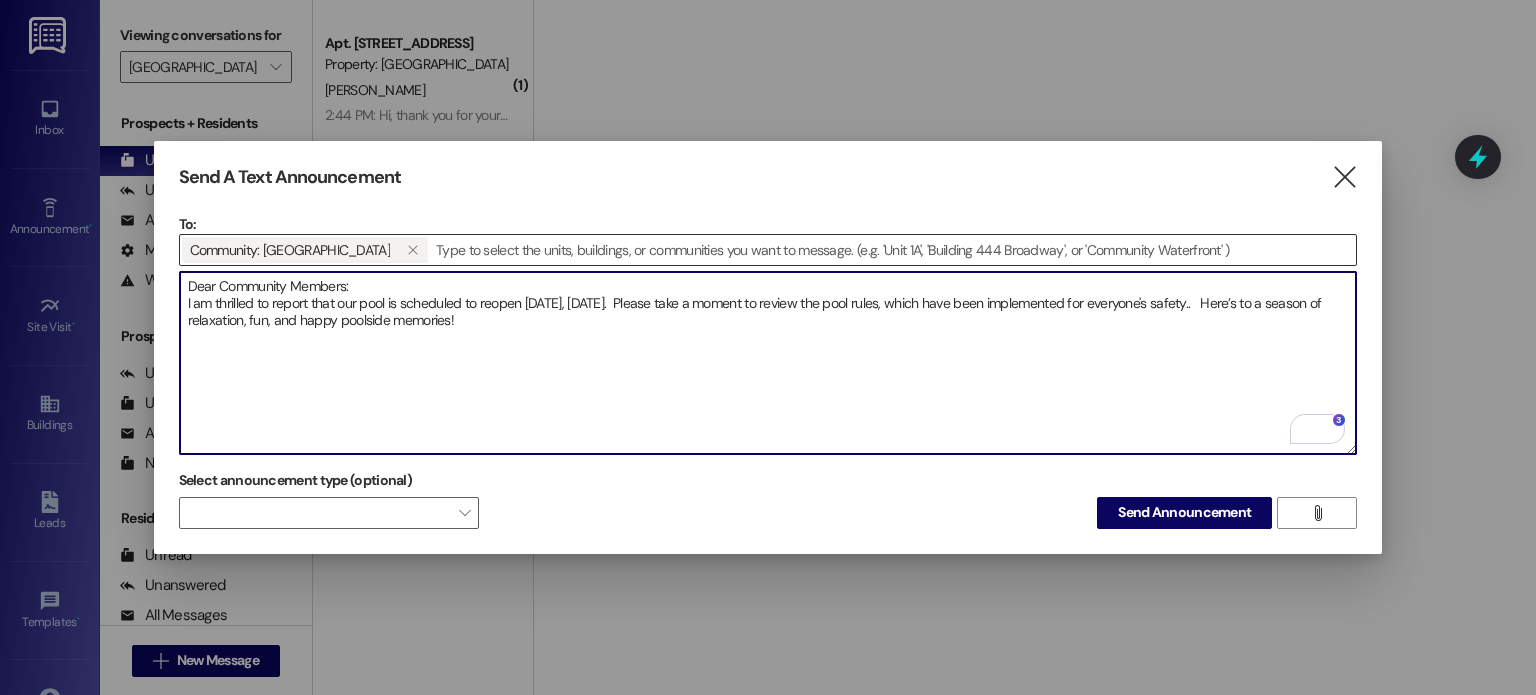 paste on "’s safety.  Here’s to a season of relaxation, fun, and happy poolside memories!
Creekside Place Management
Estimados miembros de la comunidad:
Estoy encantado de informar que nuestra piscina está programada para reabrir mañana, 16 de [PERSON_NAME]. Tómese un momento para revisar las reglas de la piscina, que [PERSON_NAME] implementado para la seguridad de todos. ¡Brindemos por una temporada de relajación, diversión y felices recuerdos junto a la piscina!
Administración de [GEOGRAPHIC_DATA]" 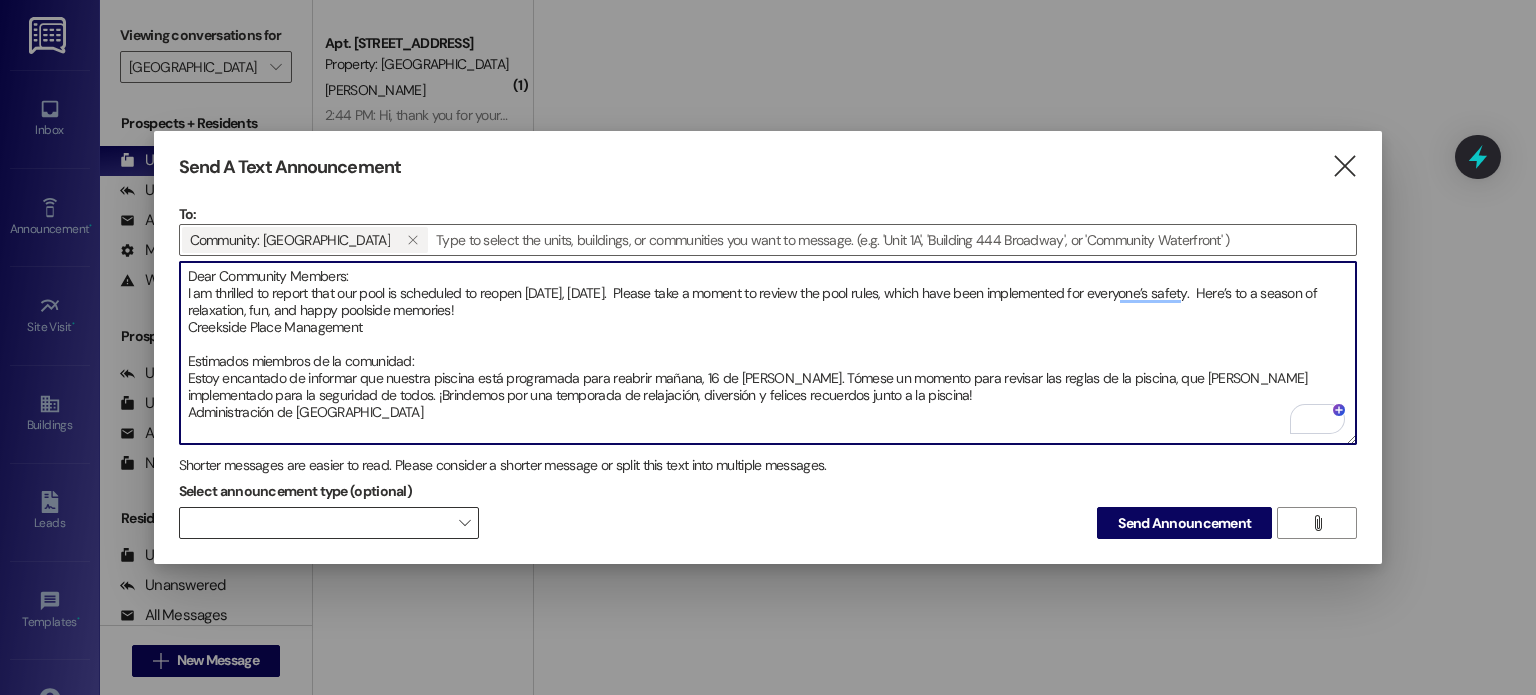 type on "Dear Community Members:
I am thrilled to report that our pool is scheduled to reopen [DATE], [DATE].  Please take a moment to review the pool rules, which have been implemented for everyone’s safety.  Here’s to a season of relaxation, fun, and happy poolside memories!
Creekside Place Management
Estimados miembros de la comunidad:
Estoy encantado de informar que nuestra piscina está programada para reabrir mañana, 16 de [PERSON_NAME]. Tómese un momento para revisar las reglas de la piscina, que [PERSON_NAME] implementado para la seguridad de todos. ¡Brindemos por una temporada de relajación, diversión y felices recuerdos junto a la piscina!
Administración de [GEOGRAPHIC_DATA]" 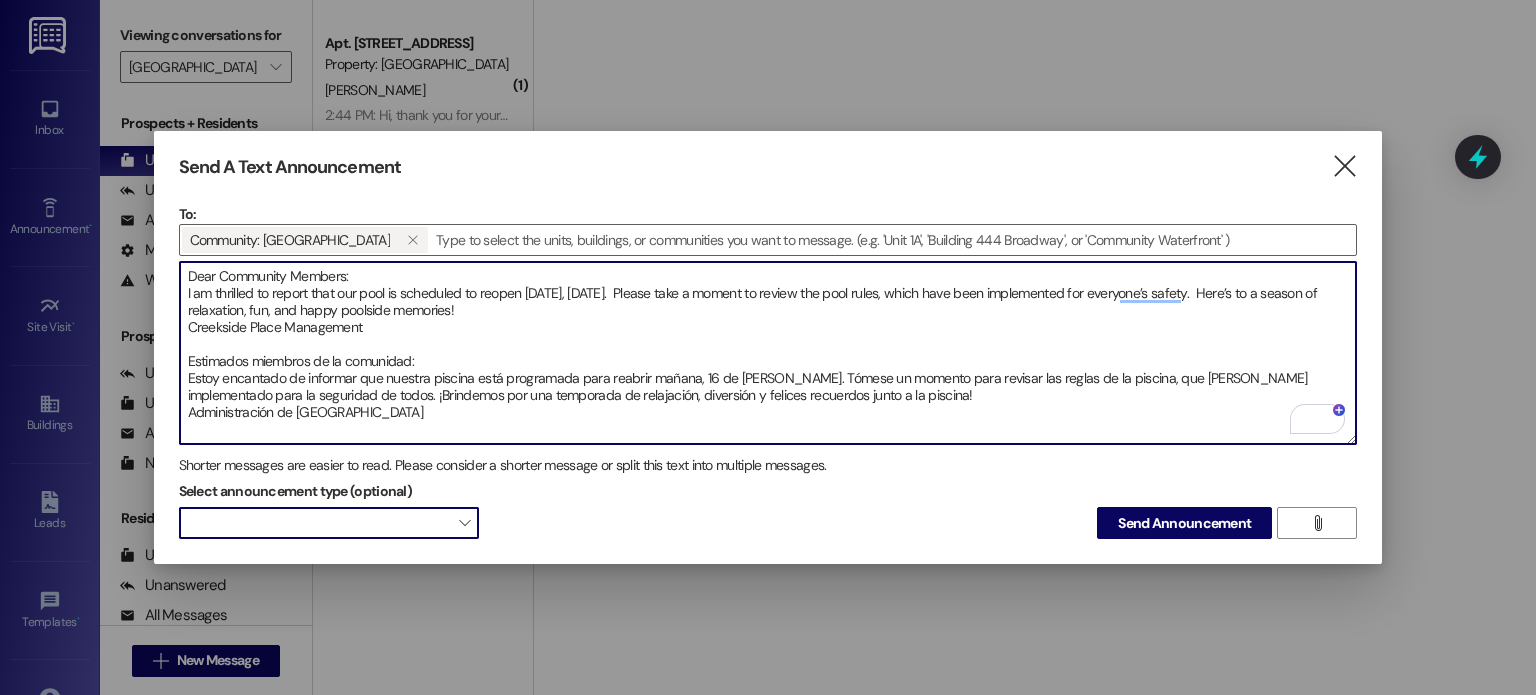 click on "" at bounding box center [464, 523] 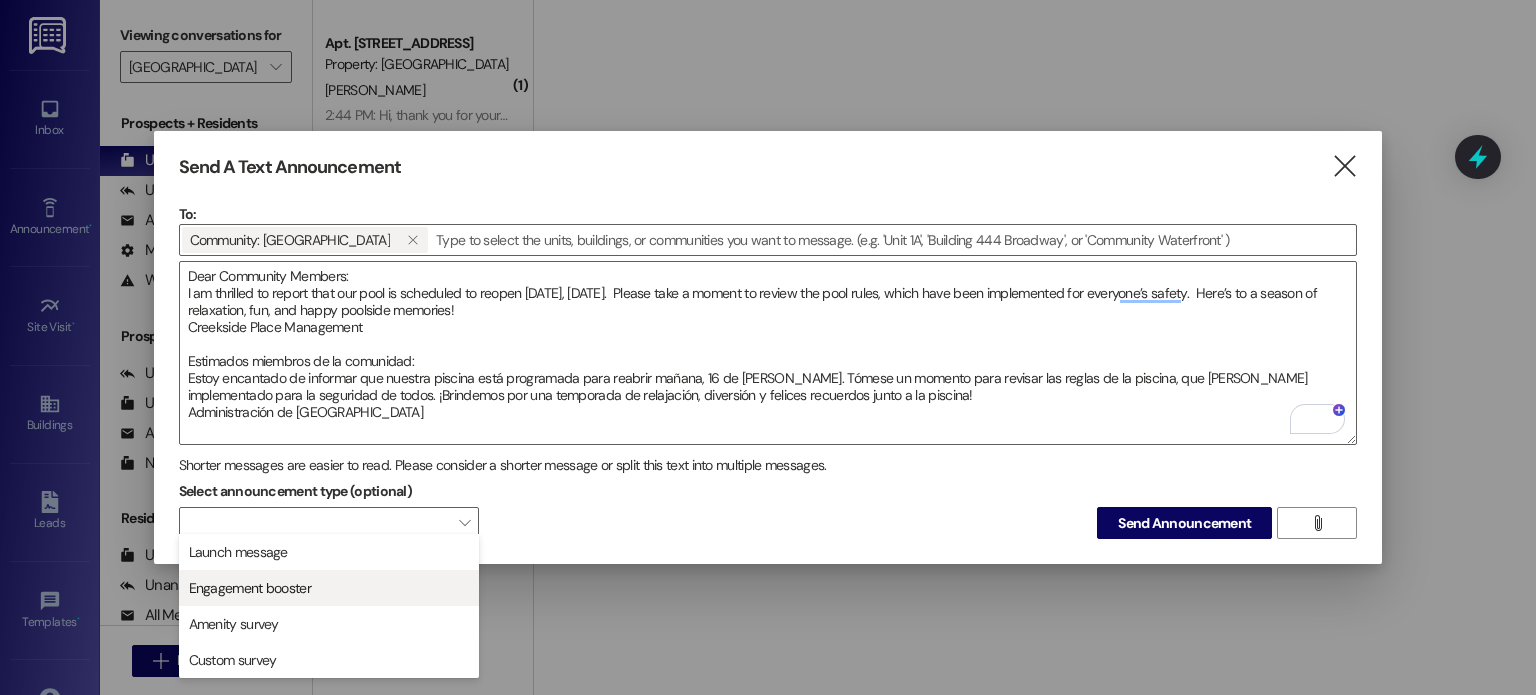 click on "Engagement booster" at bounding box center (250, 588) 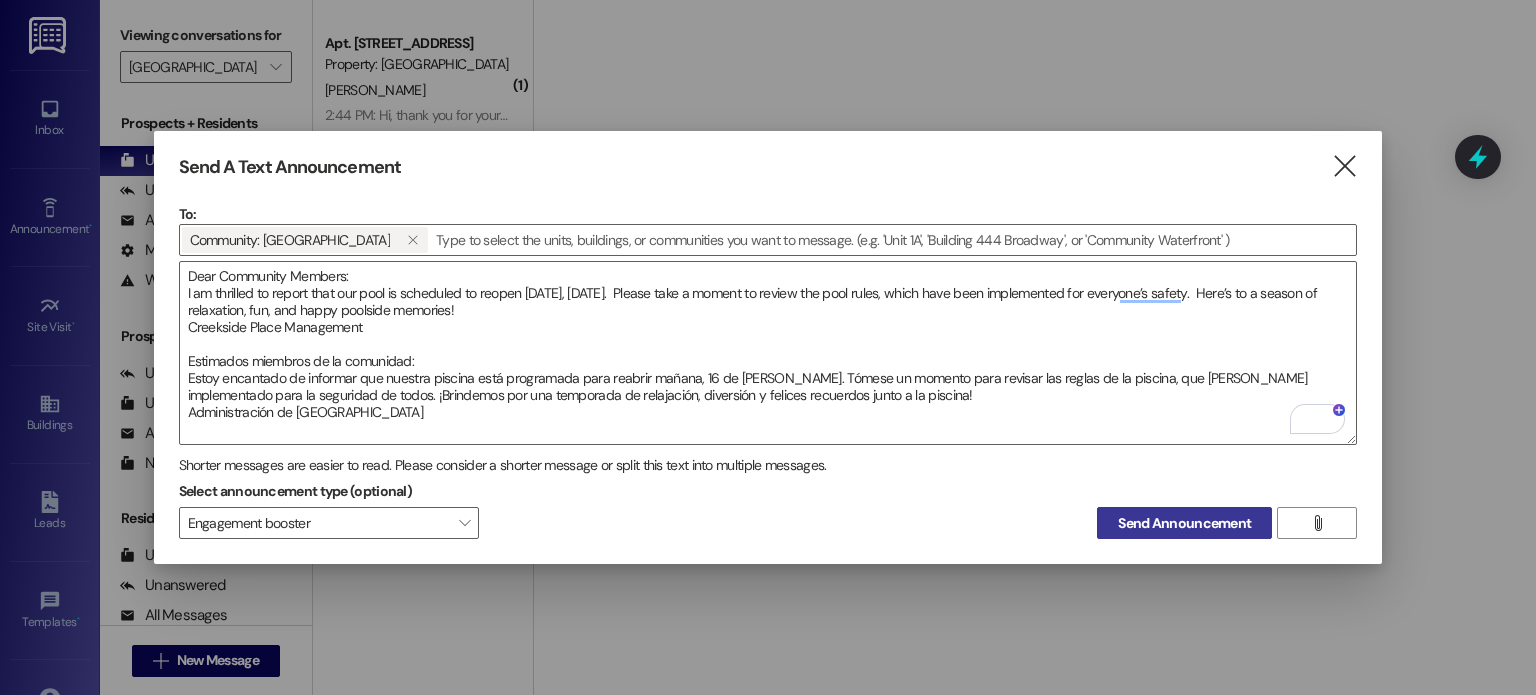 click on "Send Announcement" at bounding box center (1184, 523) 